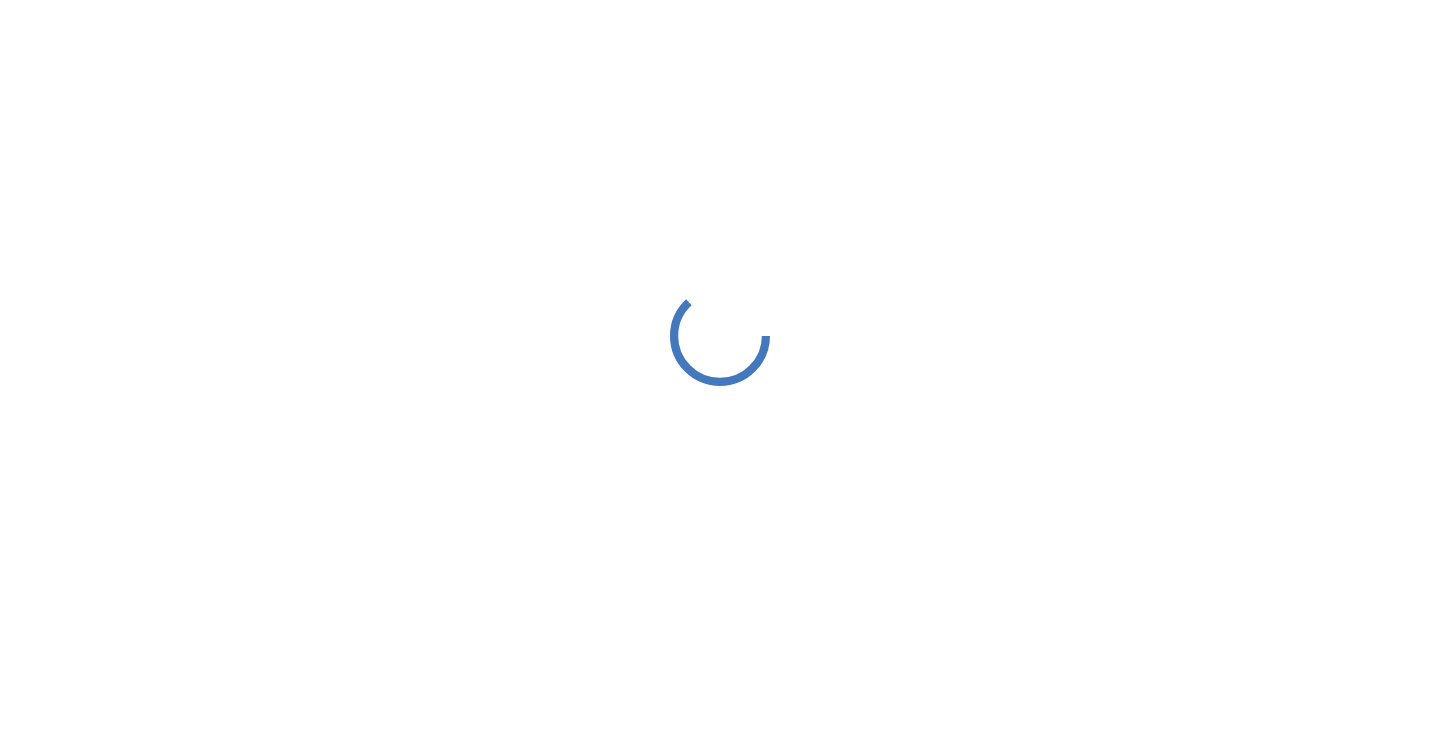 scroll, scrollTop: 0, scrollLeft: 0, axis: both 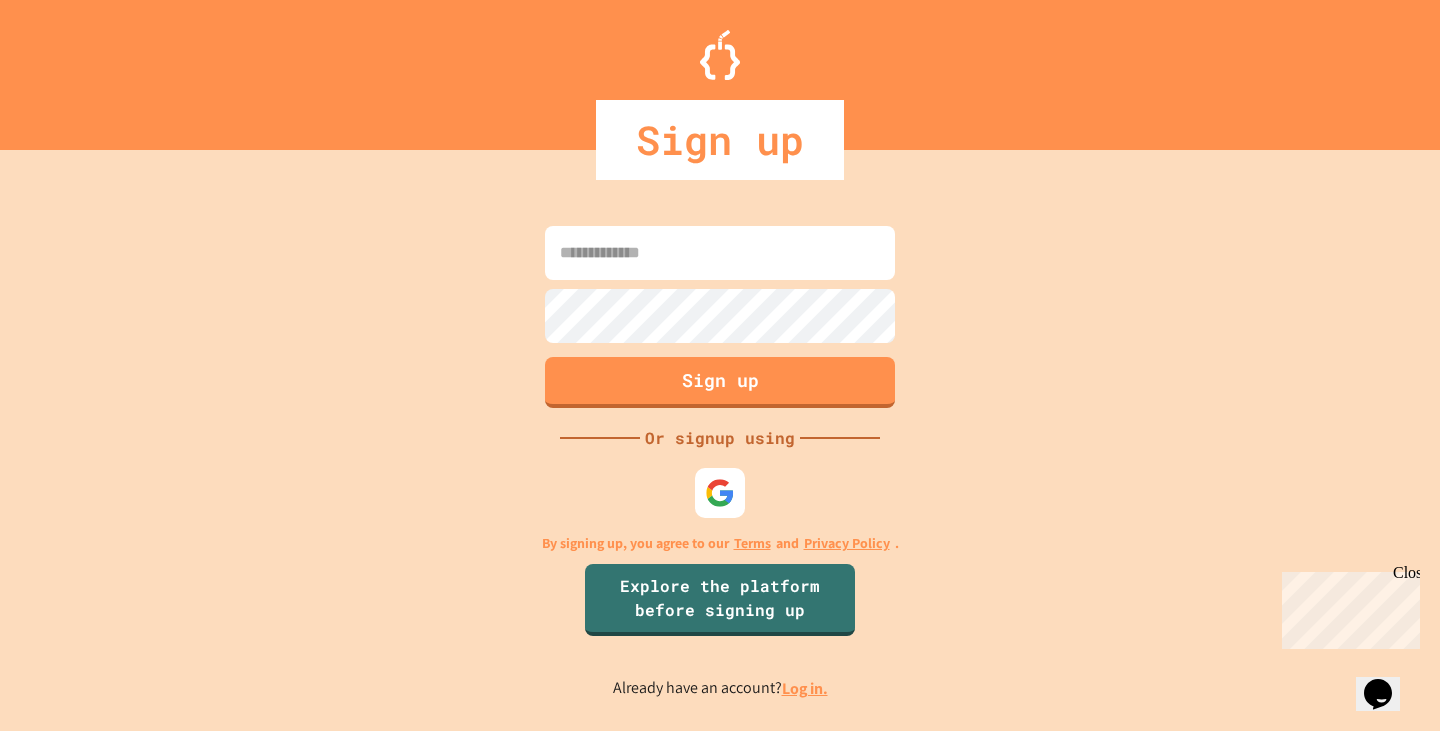 click at bounding box center (720, 493) 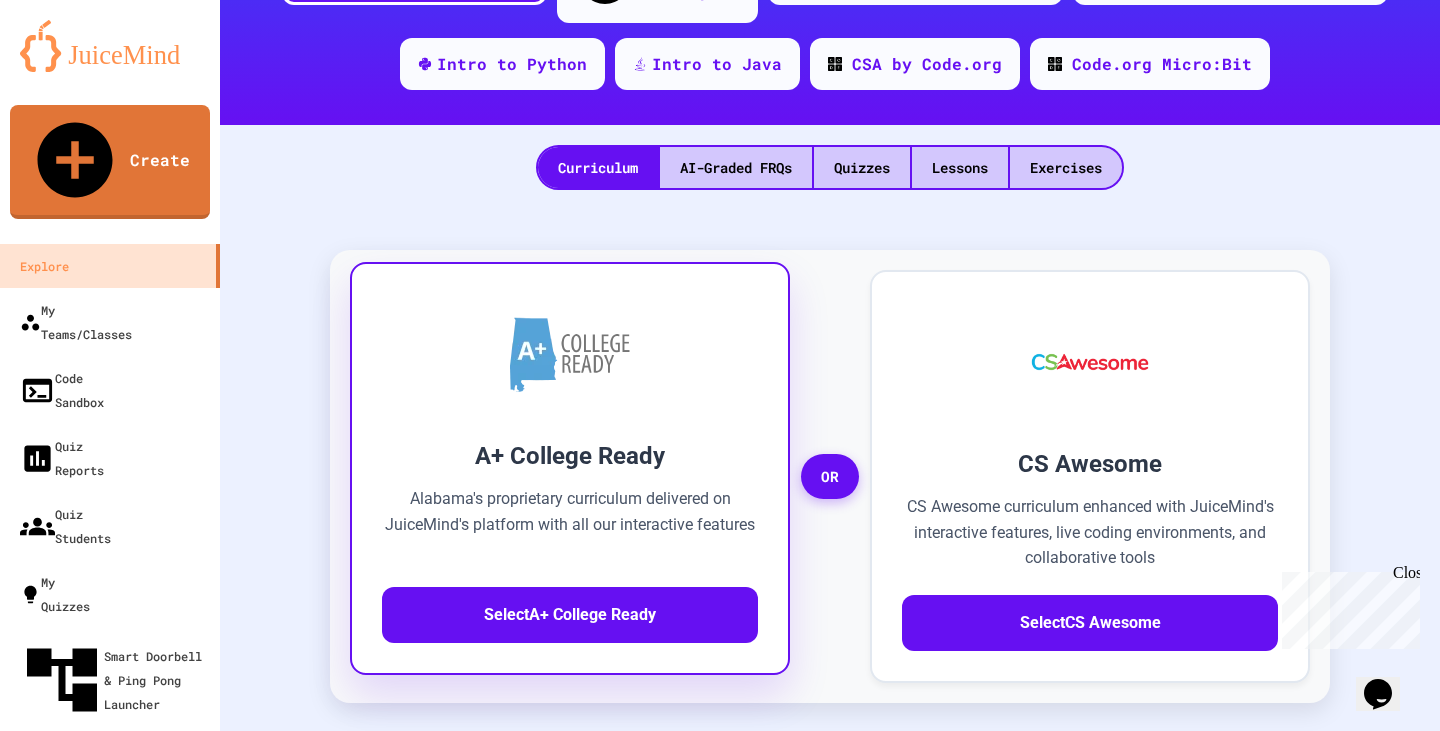 scroll, scrollTop: 400, scrollLeft: 0, axis: vertical 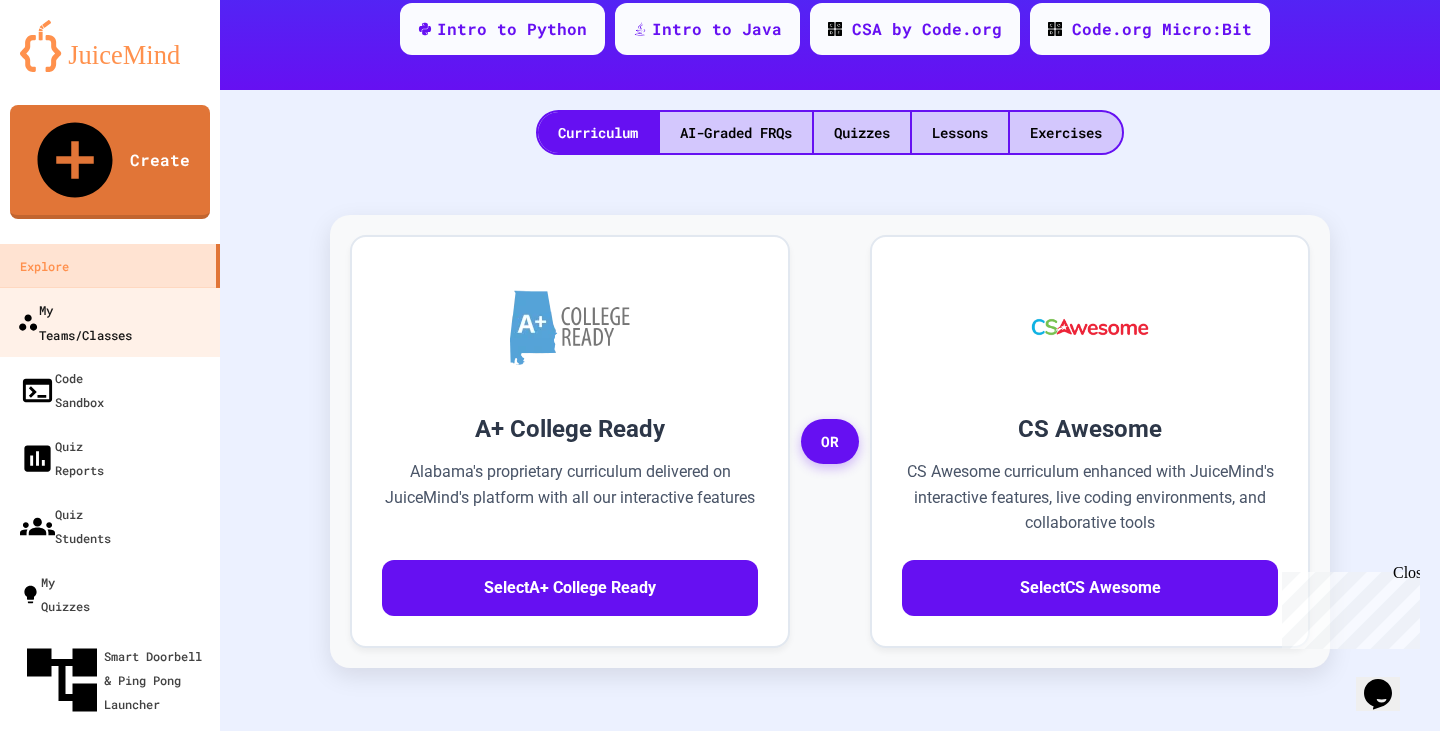 click on "My Teams/Classes" at bounding box center (74, 321) 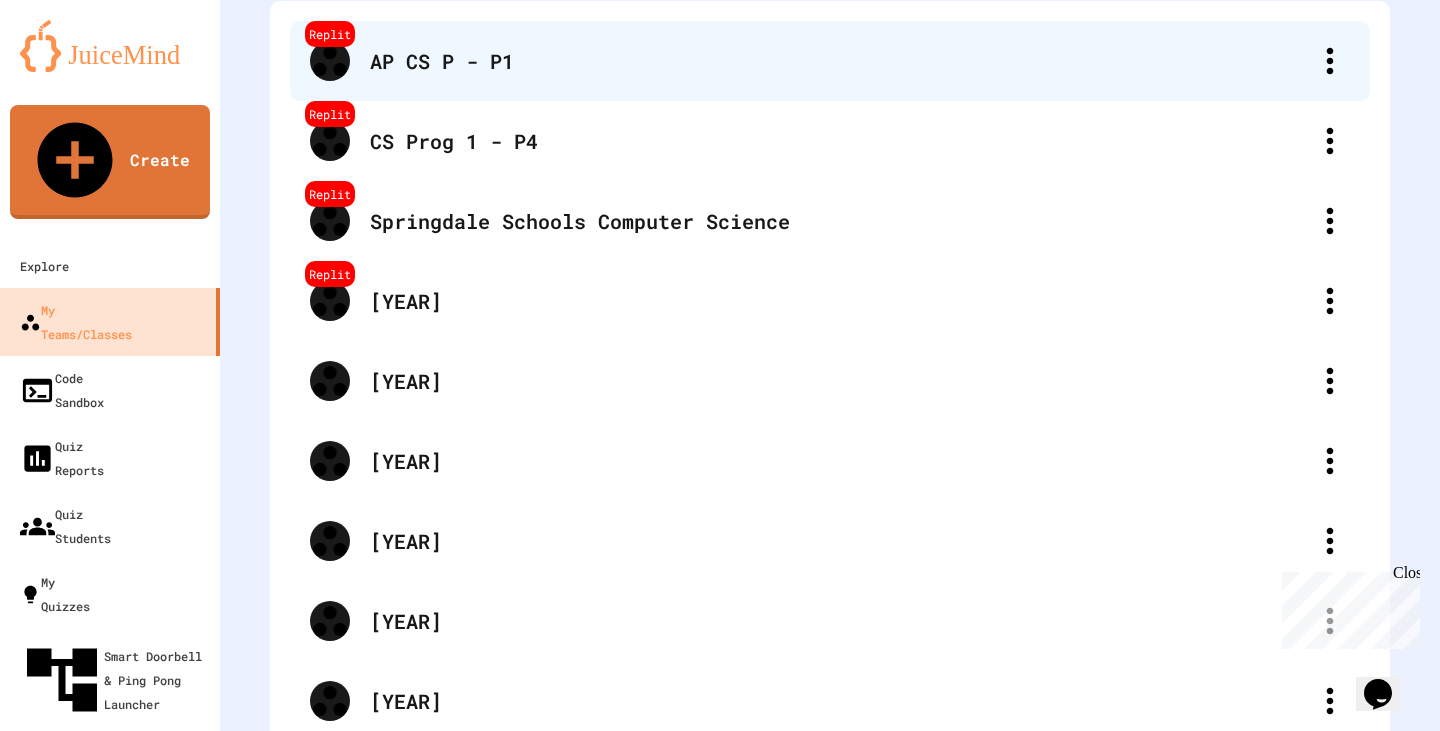 scroll, scrollTop: 191, scrollLeft: 0, axis: vertical 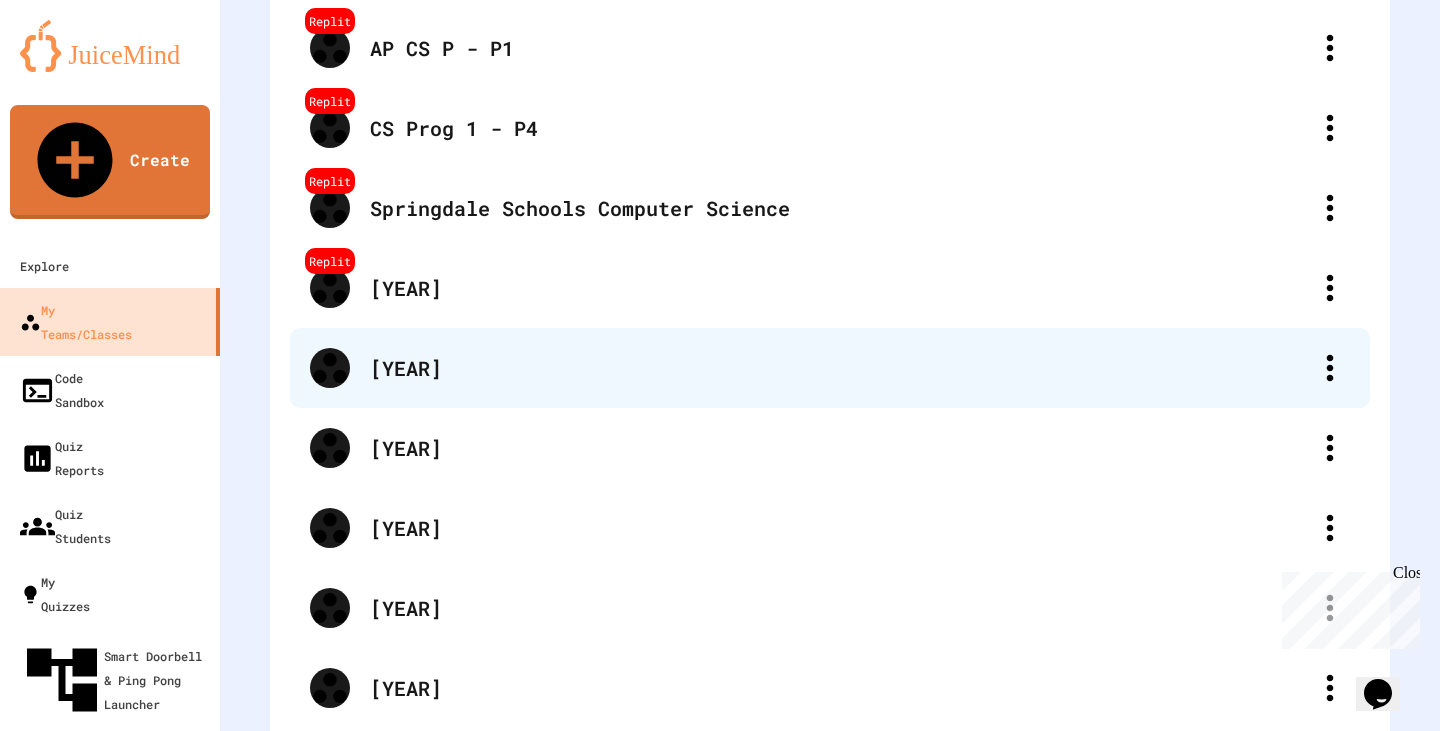 click on "[YEAR]" at bounding box center (840, 368) 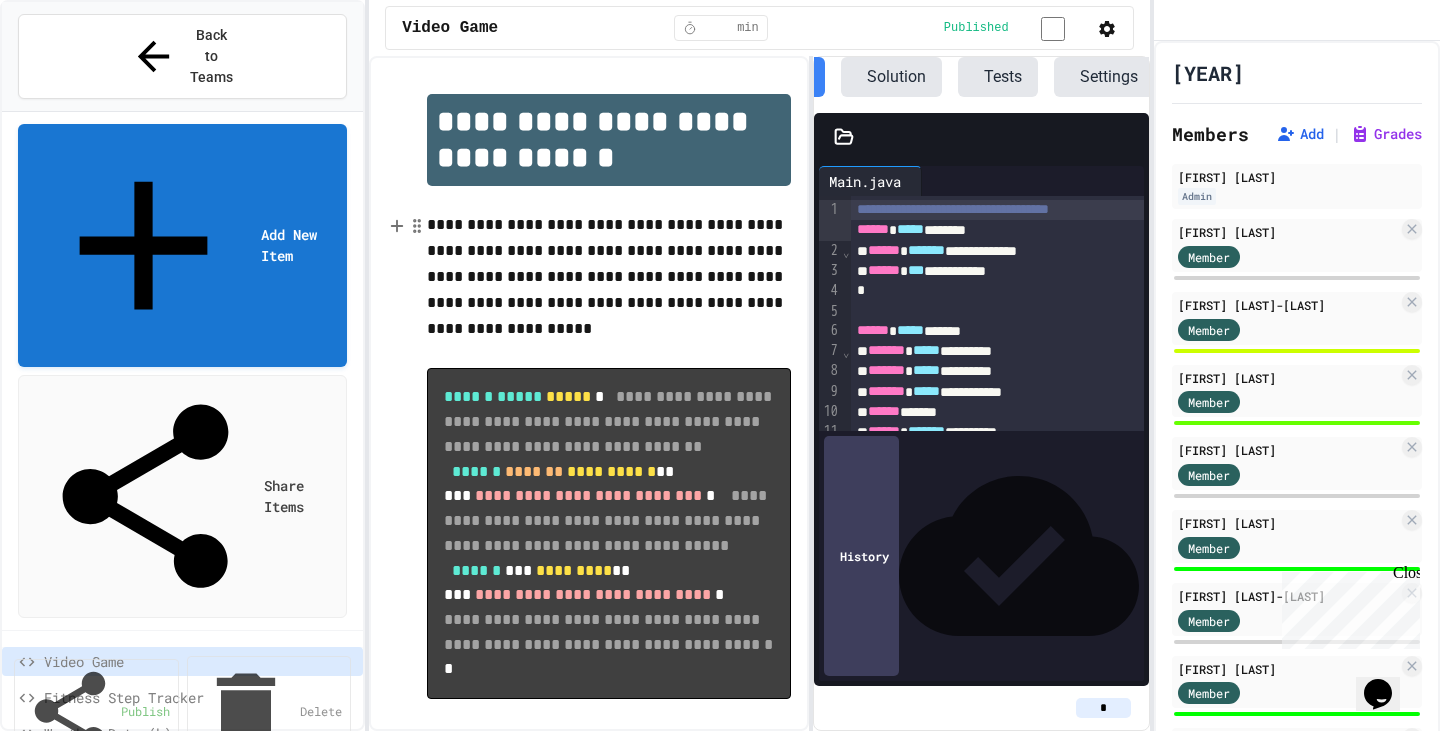 scroll, scrollTop: 0, scrollLeft: 165, axis: horizontal 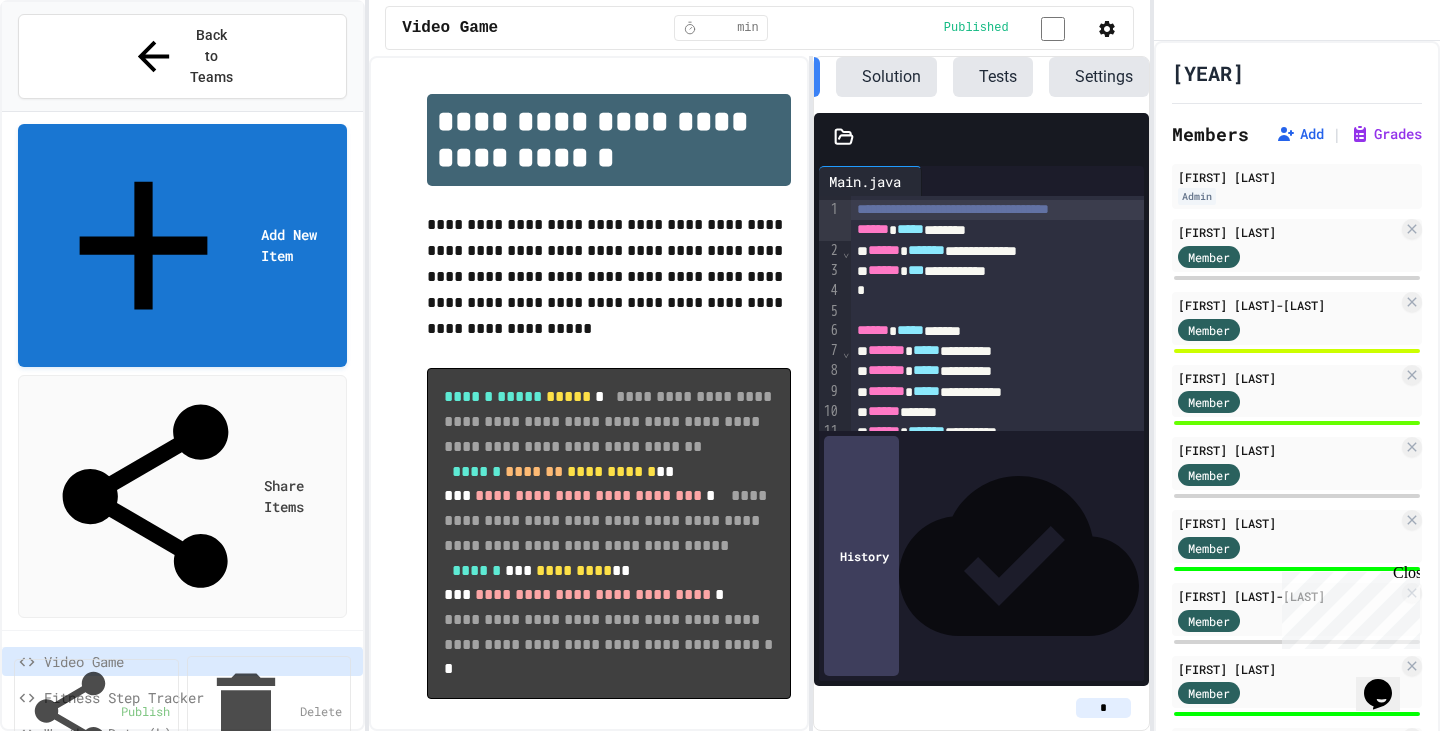click on "Fitness Step Tracker" at bounding box center (195, 697) 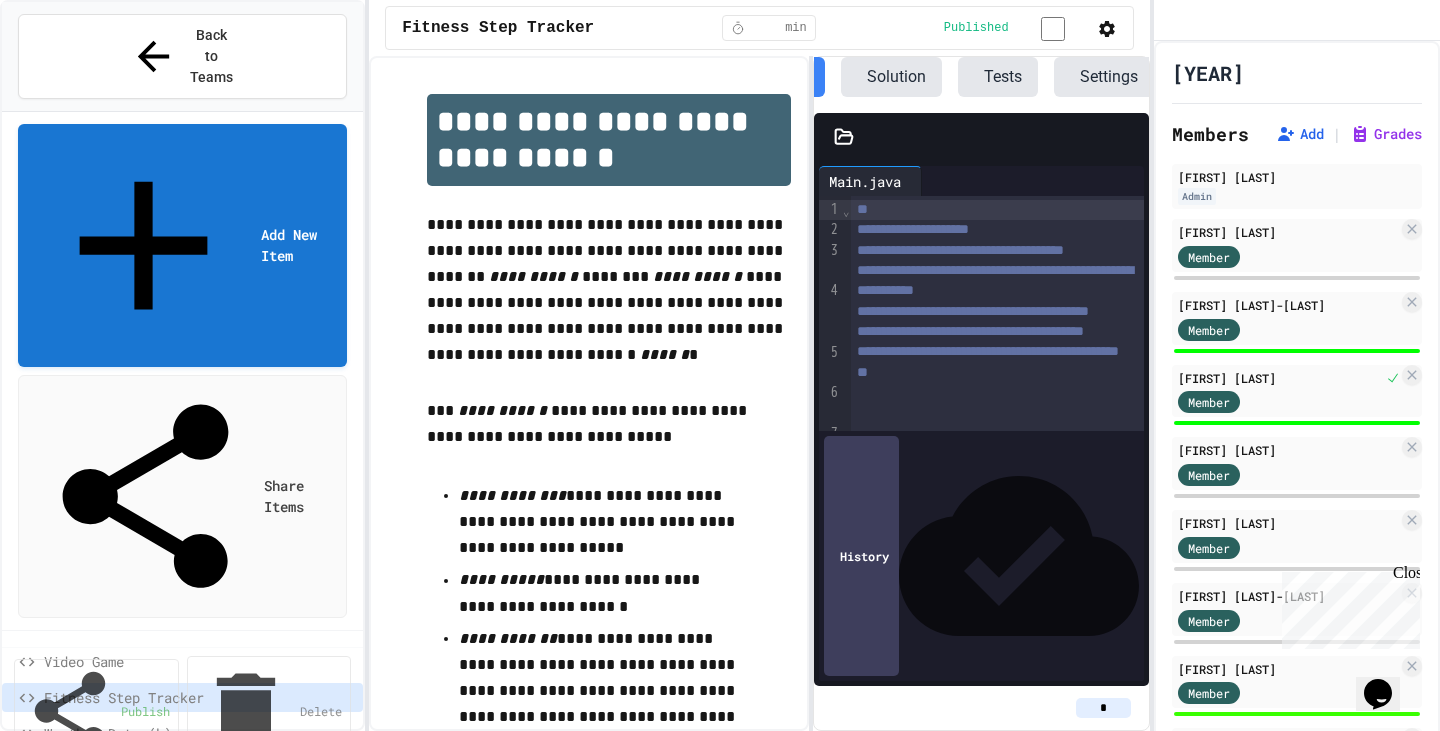 scroll, scrollTop: 0, scrollLeft: 165, axis: horizontal 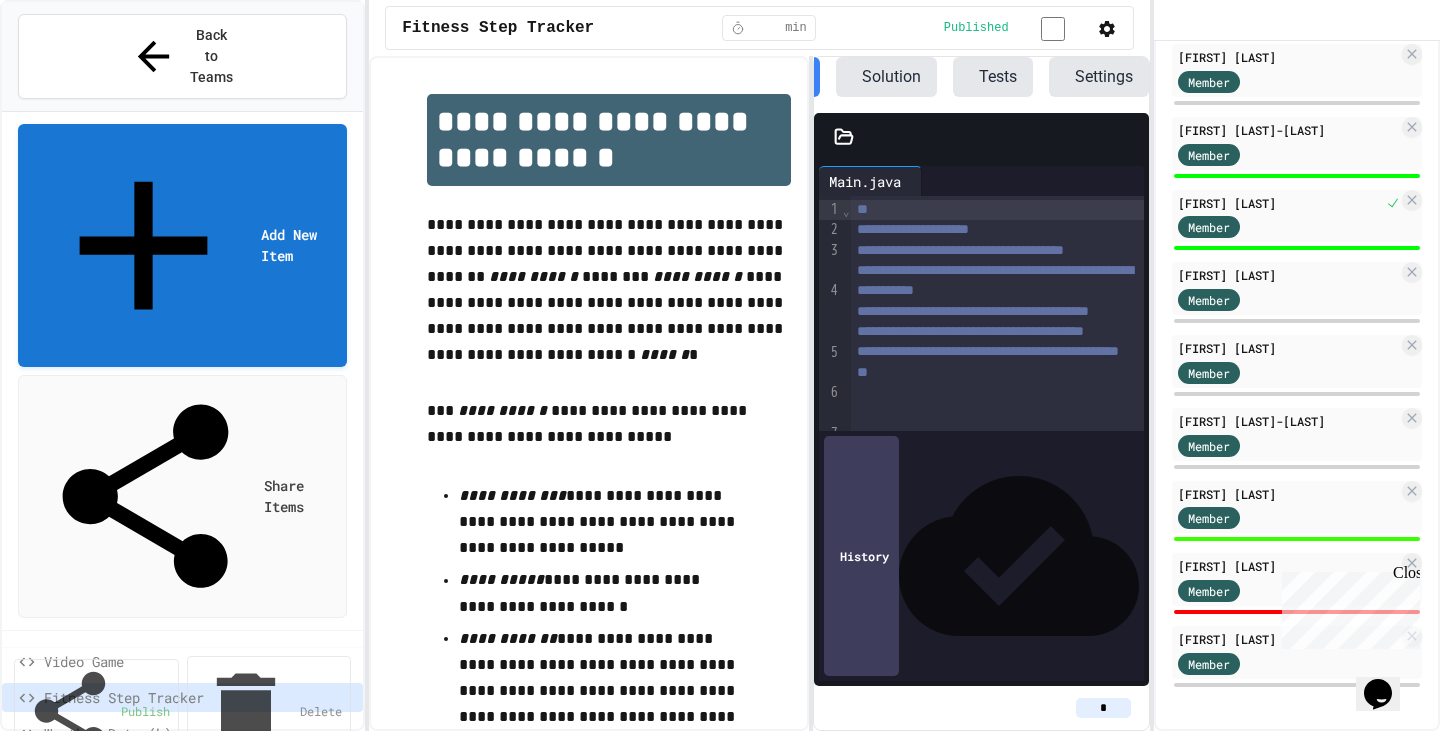 click on "Weather Data (b)" at bounding box center (195, 733) 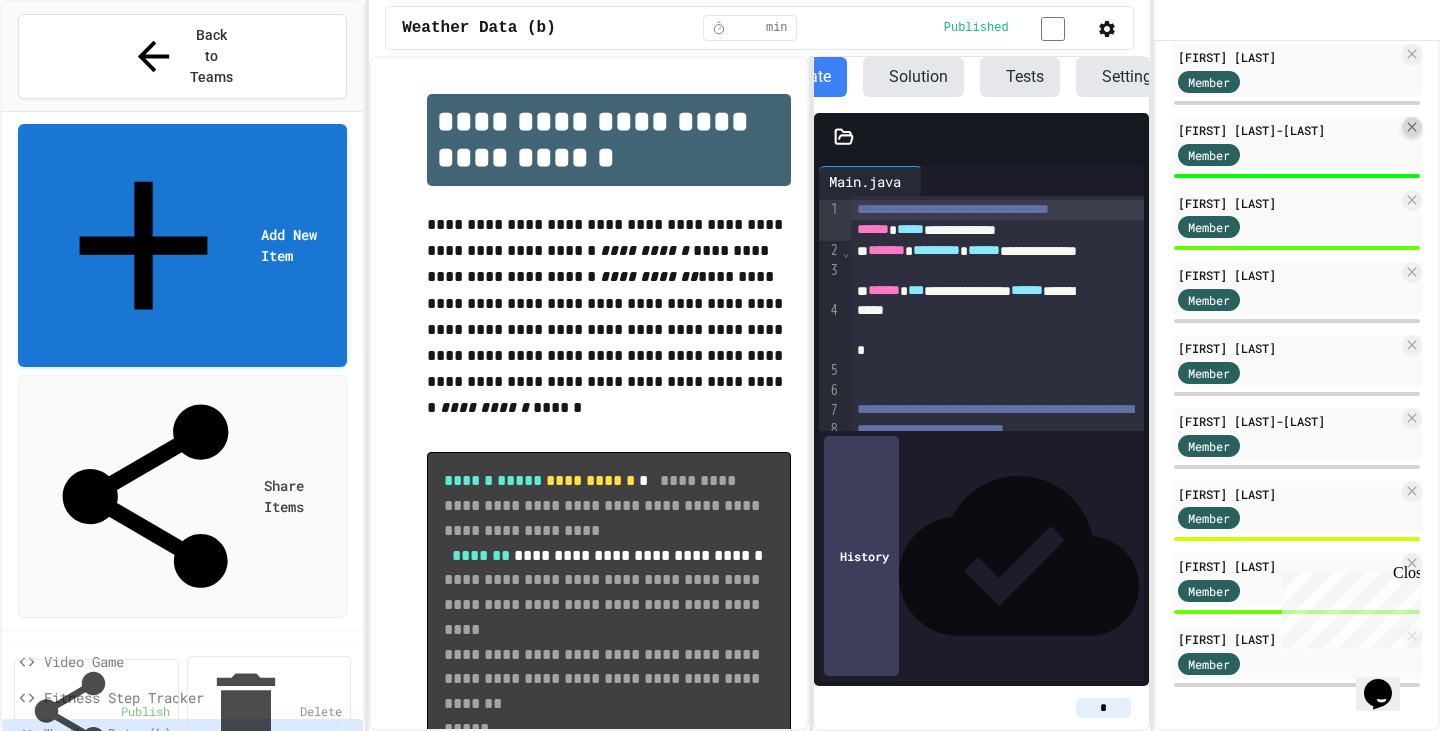 scroll, scrollTop: 0, scrollLeft: 165, axis: horizontal 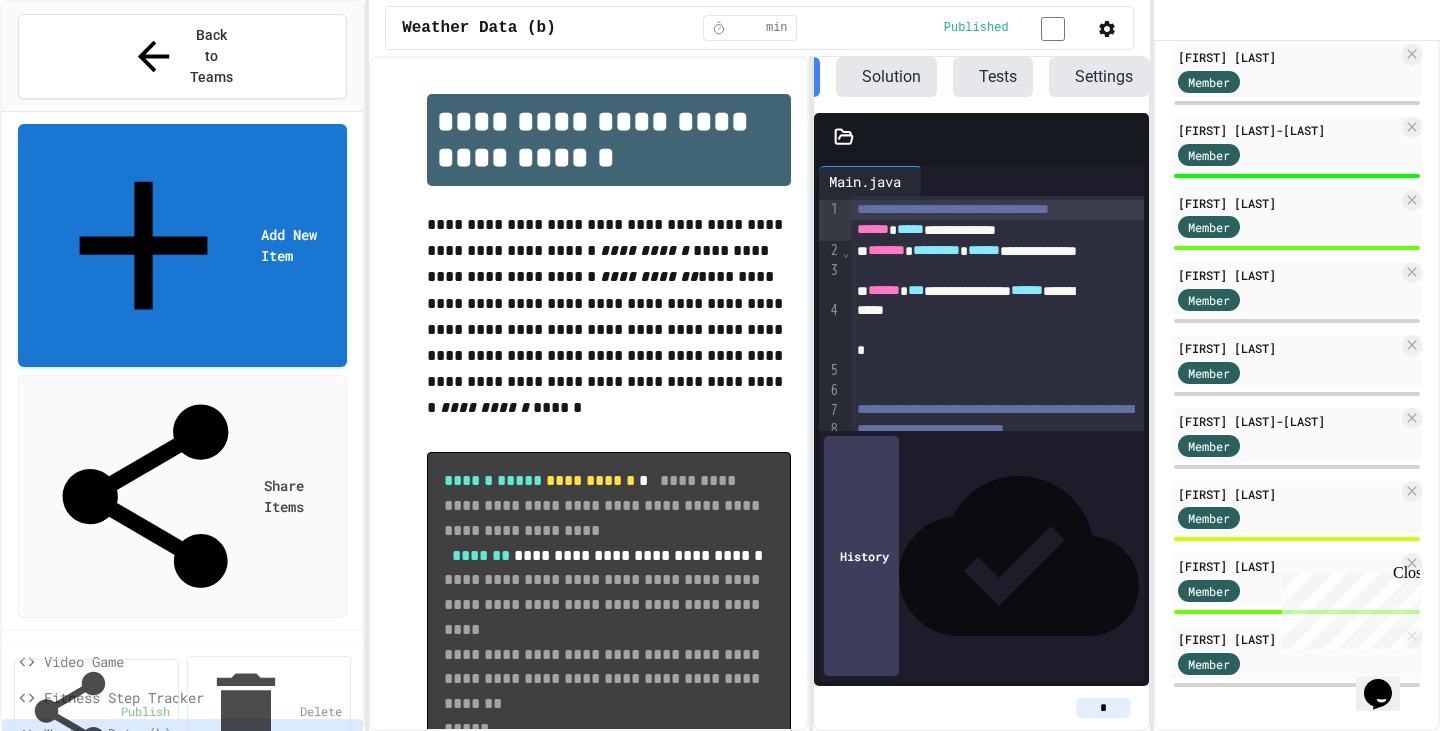 click on "Light Board" at bounding box center (182, 773) 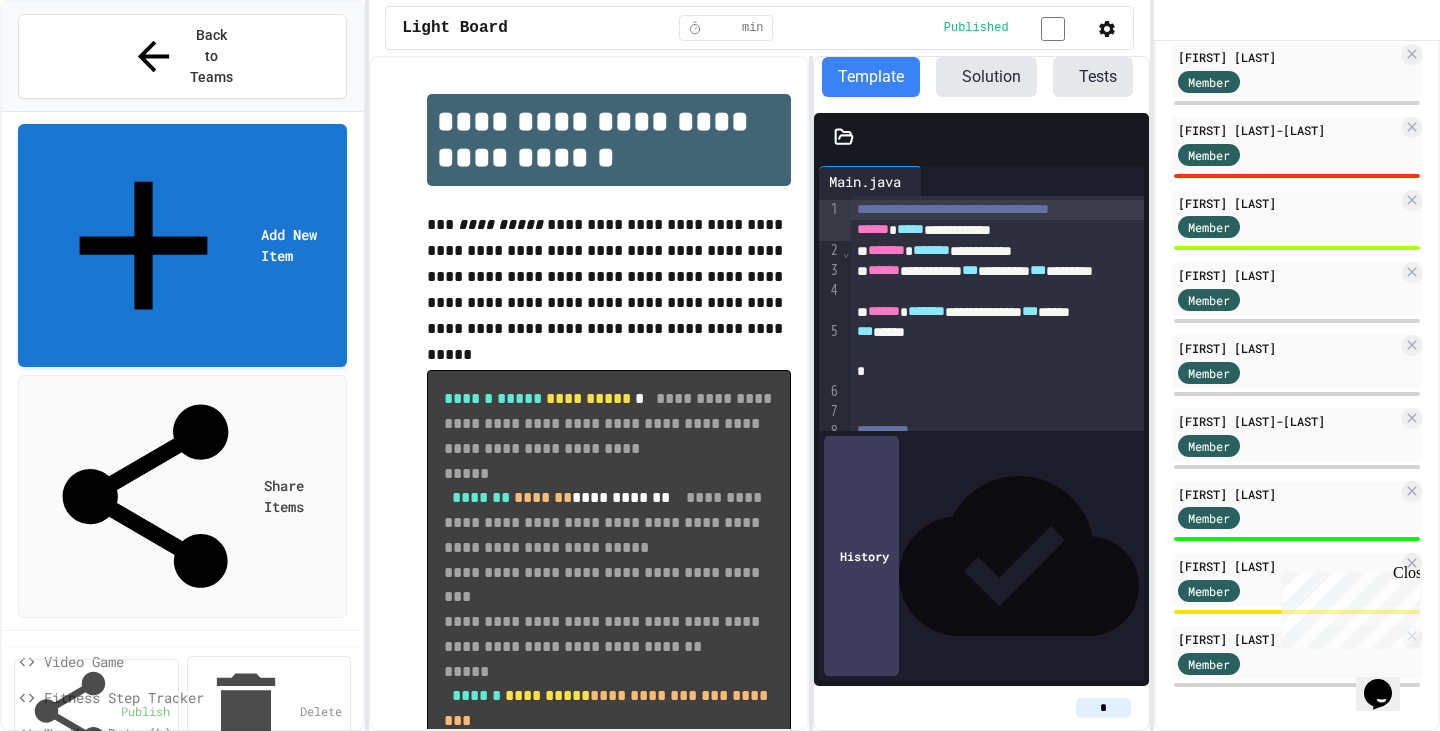 scroll, scrollTop: 0, scrollLeft: 165, axis: horizontal 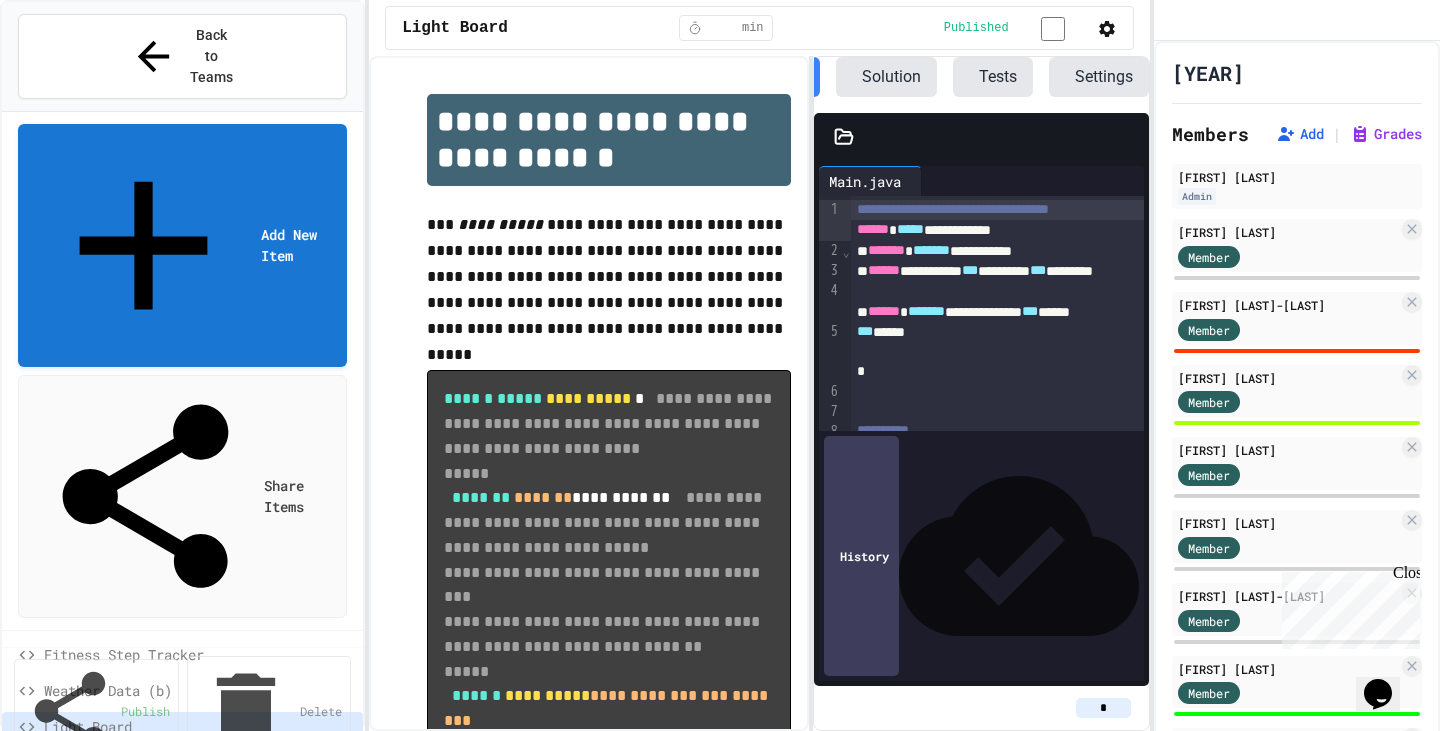 click on "AP Review #1" at bounding box center [195, 762] 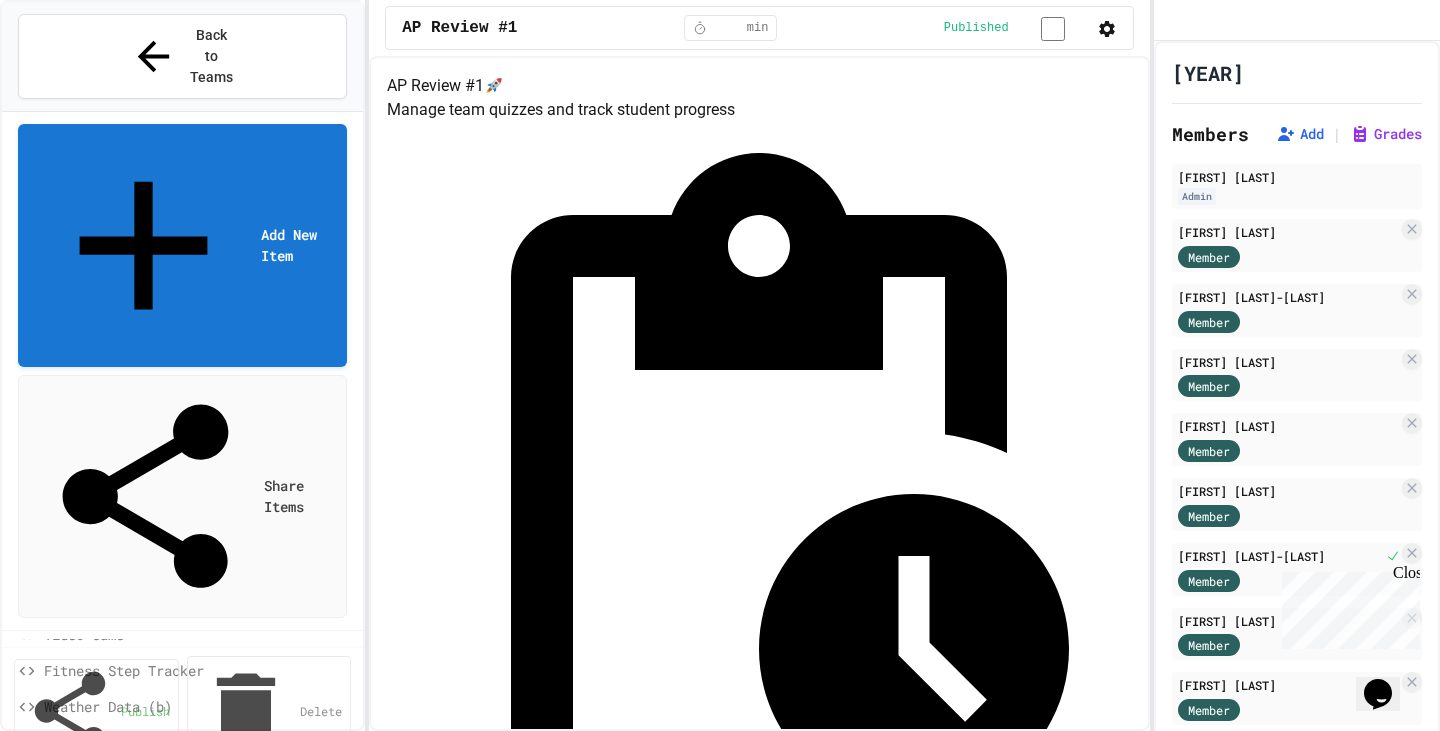 click on "AP review #2" at bounding box center (195, 814) 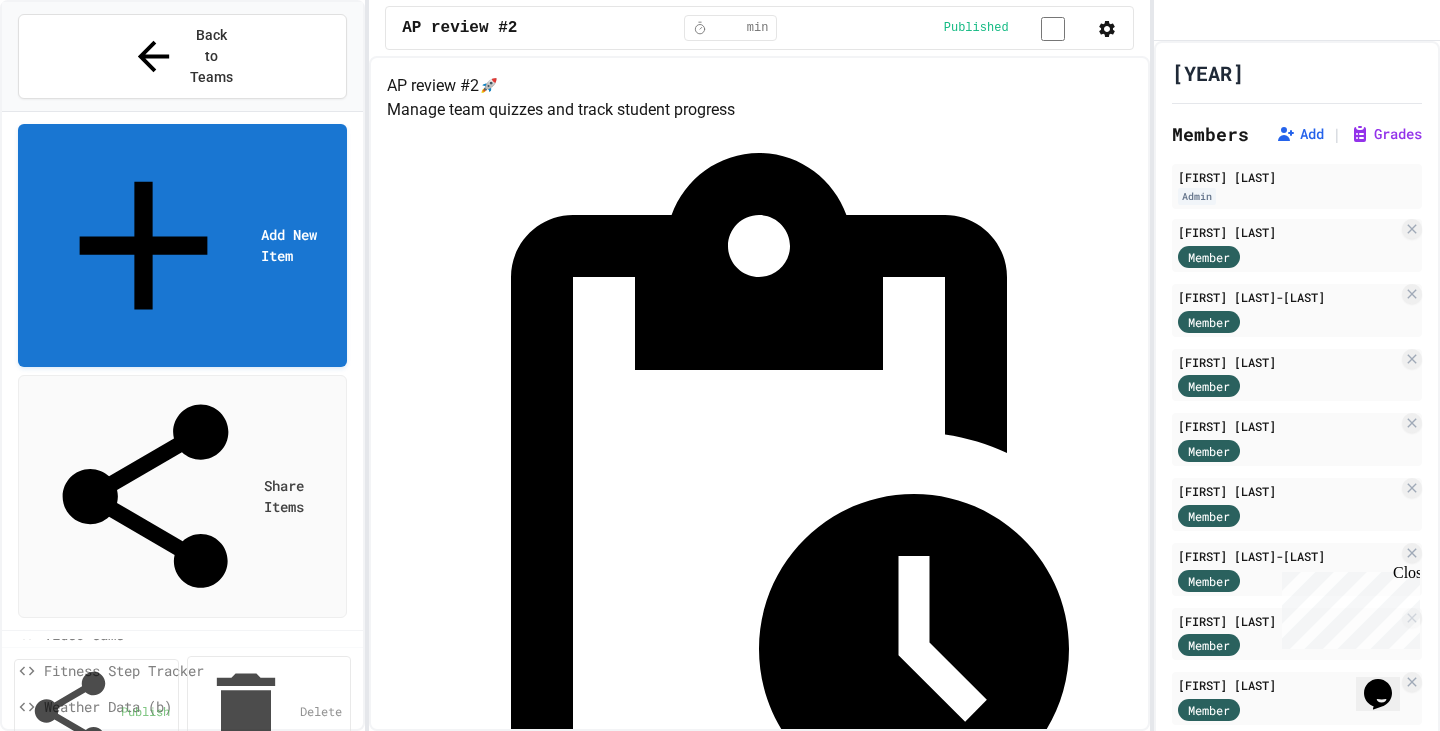 click on "AP Review #3" at bounding box center (195, 850) 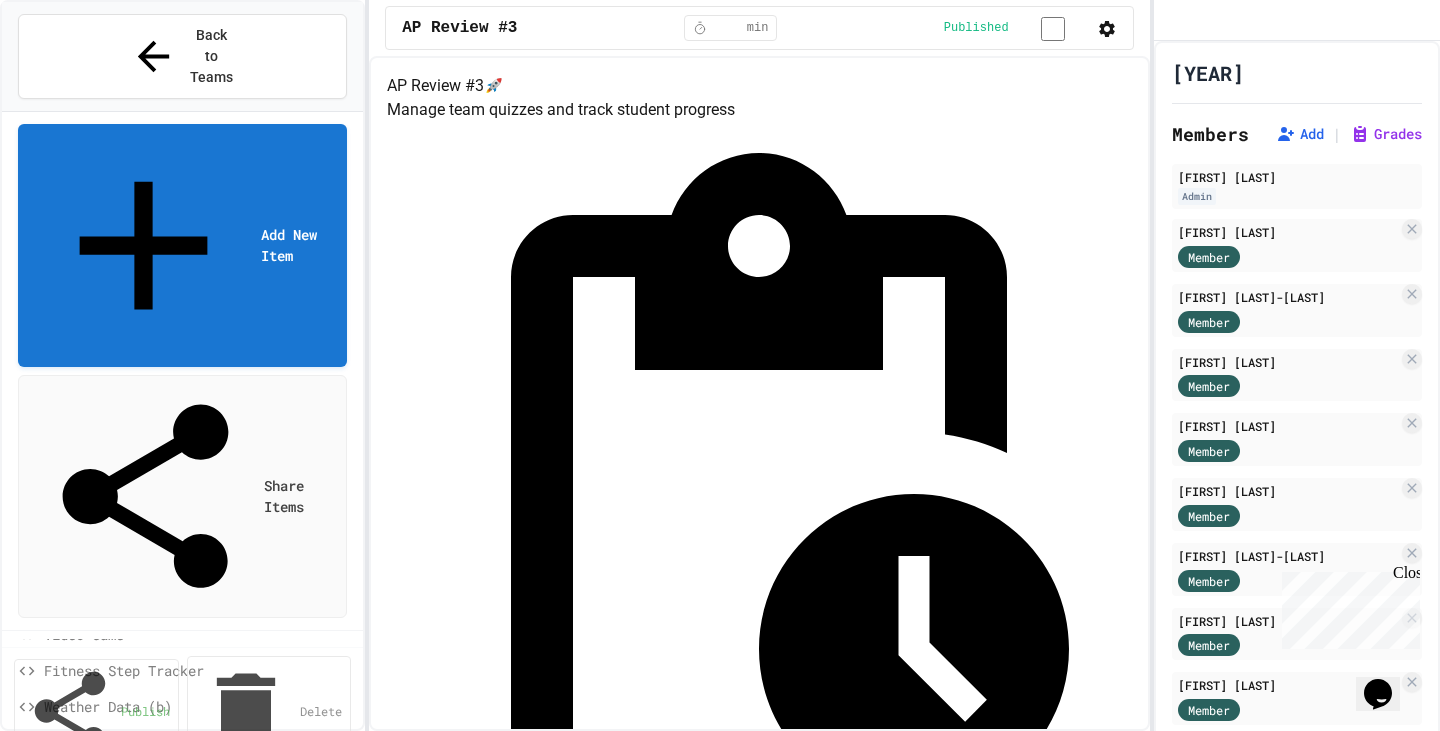 click on "AP Review #4" at bounding box center [195, 886] 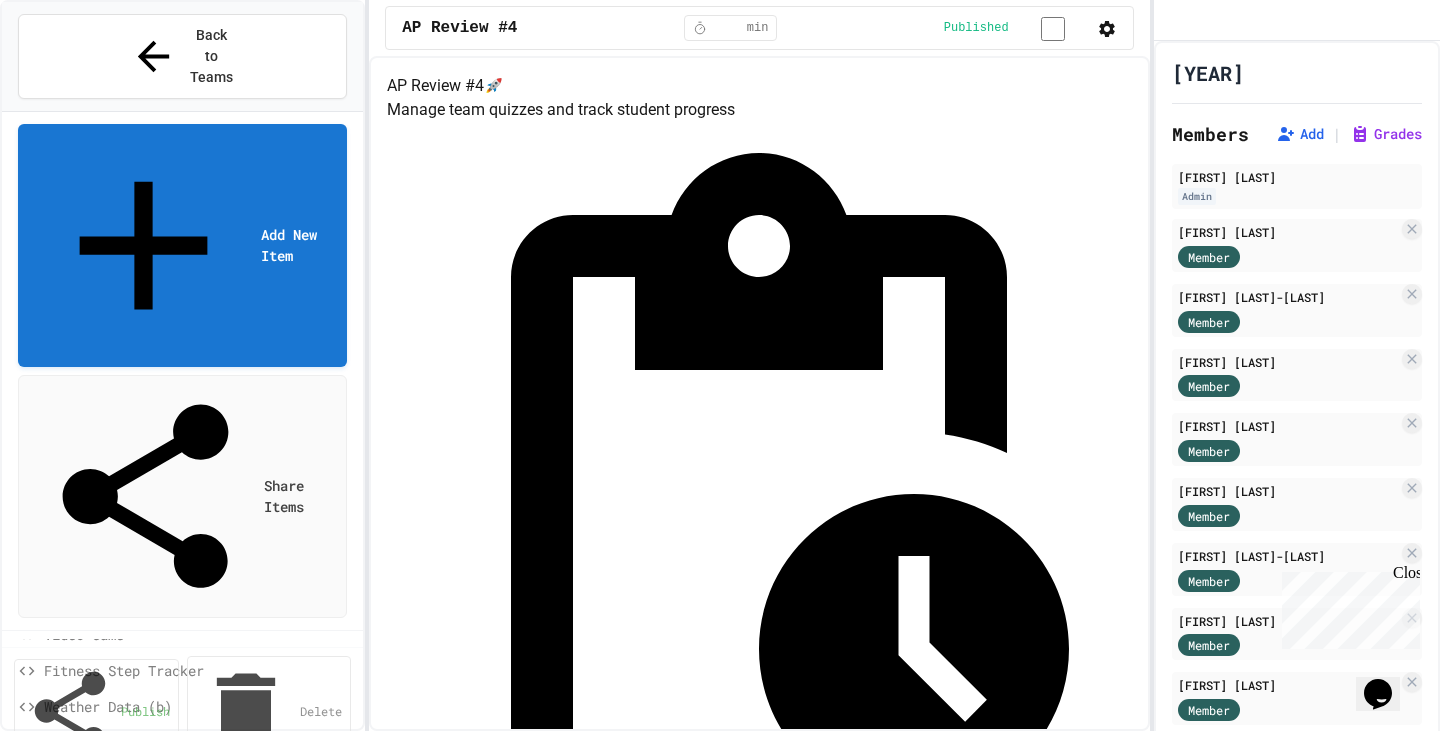 click on "AP Review #5" at bounding box center [195, 922] 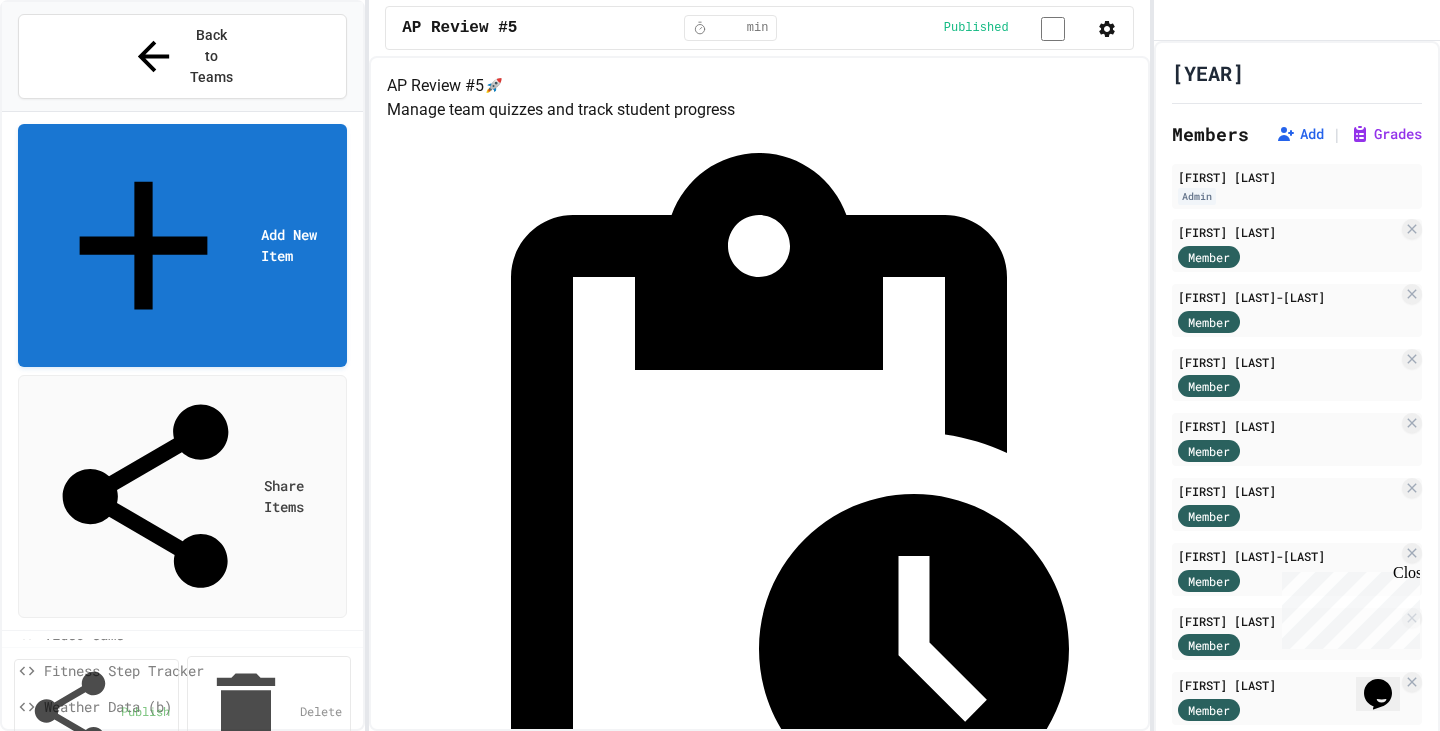 scroll, scrollTop: 43, scrollLeft: 0, axis: vertical 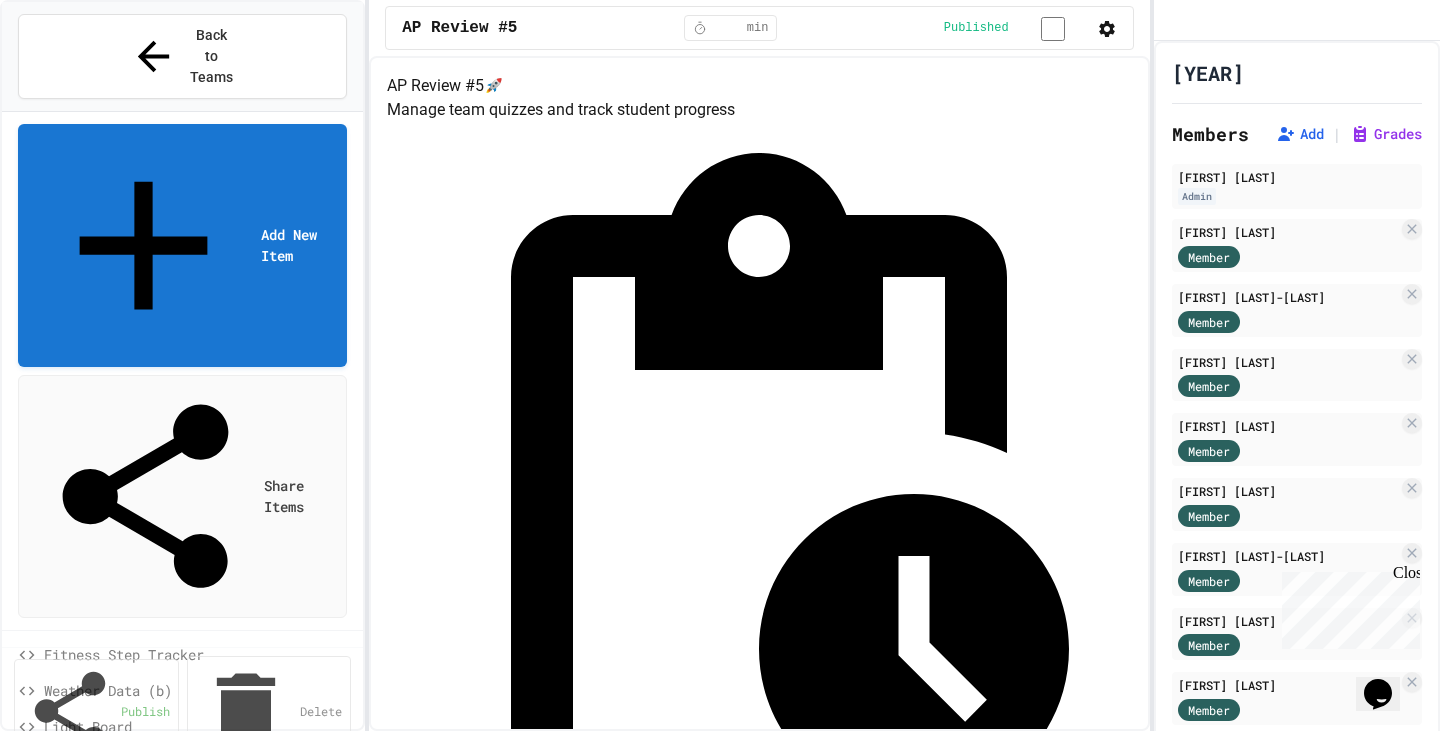 click on "FRQ's 2nd" at bounding box center [196, 942] 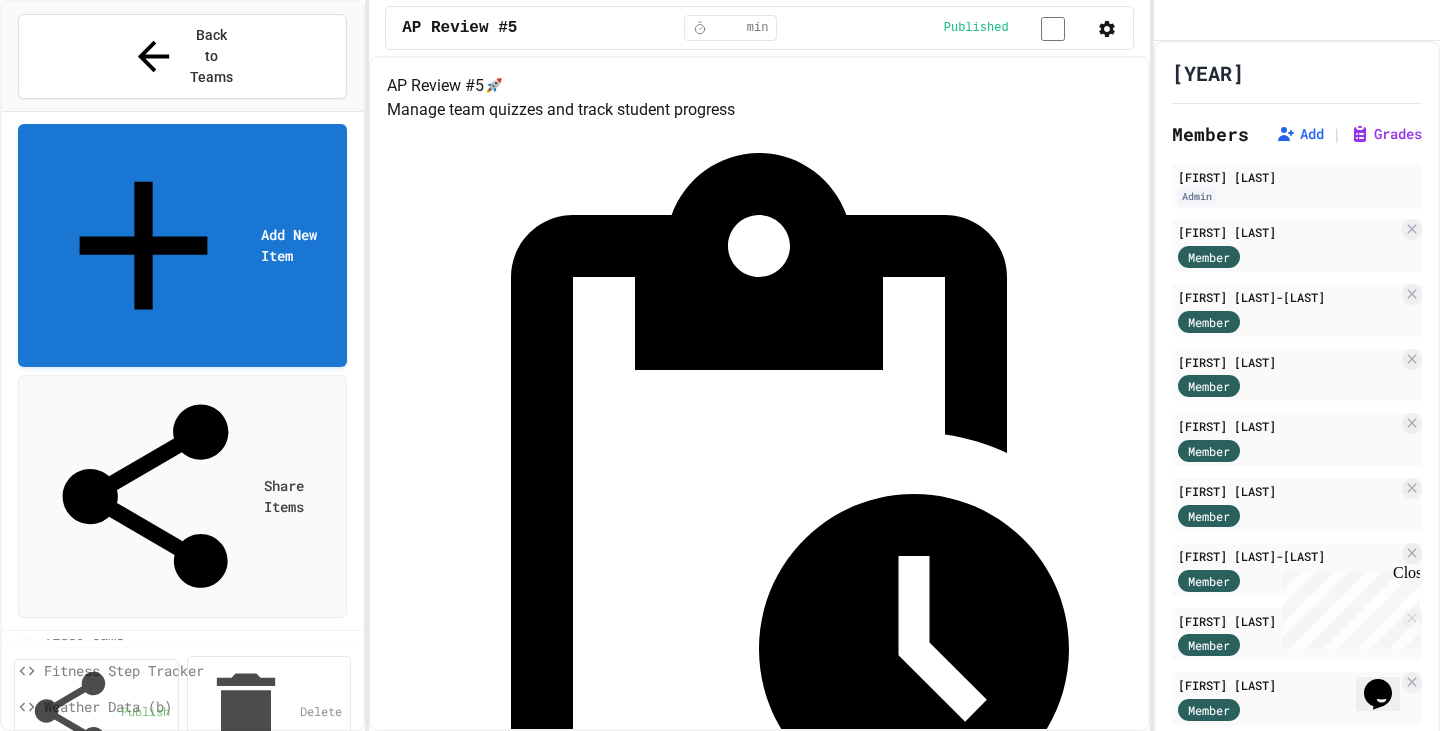 click on "FRQ's 2nd" at bounding box center (196, 958) 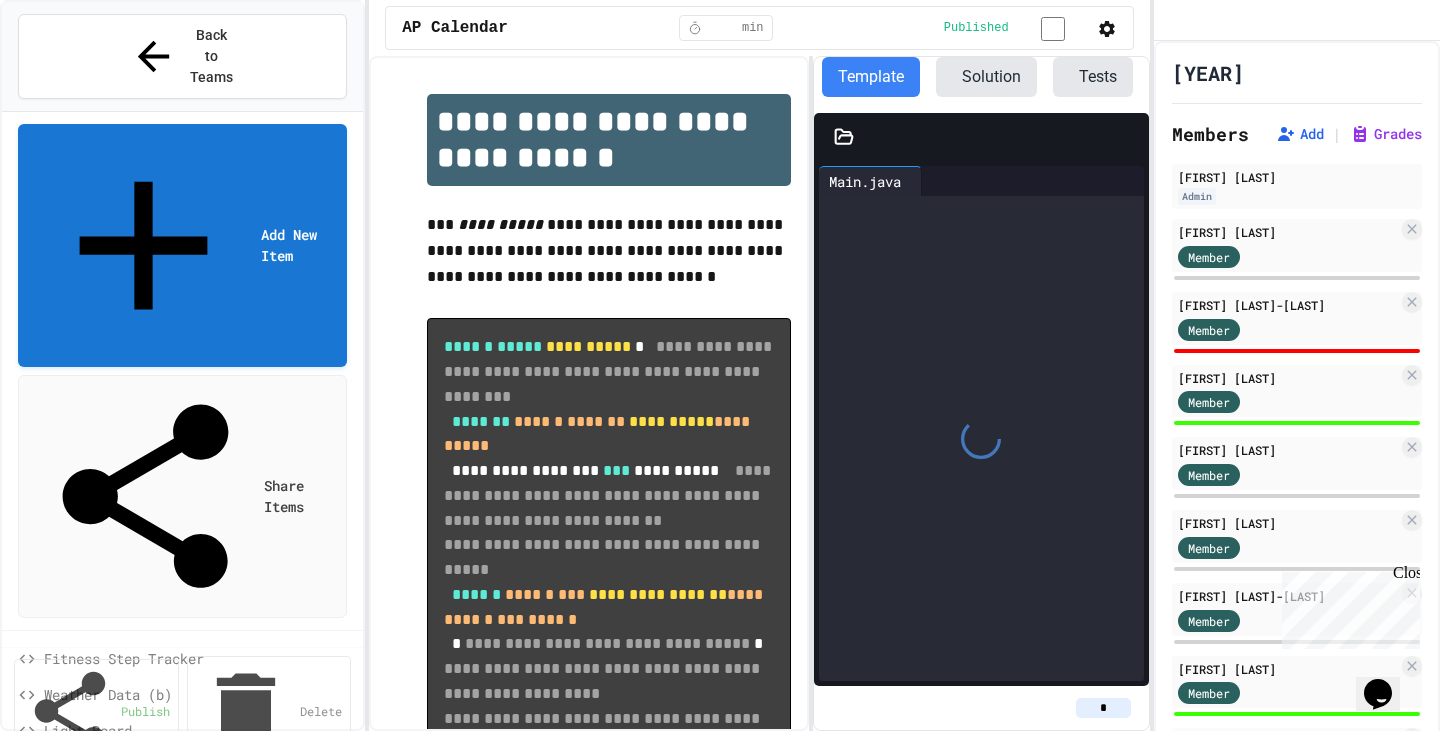 scroll, scrollTop: 43, scrollLeft: 0, axis: vertical 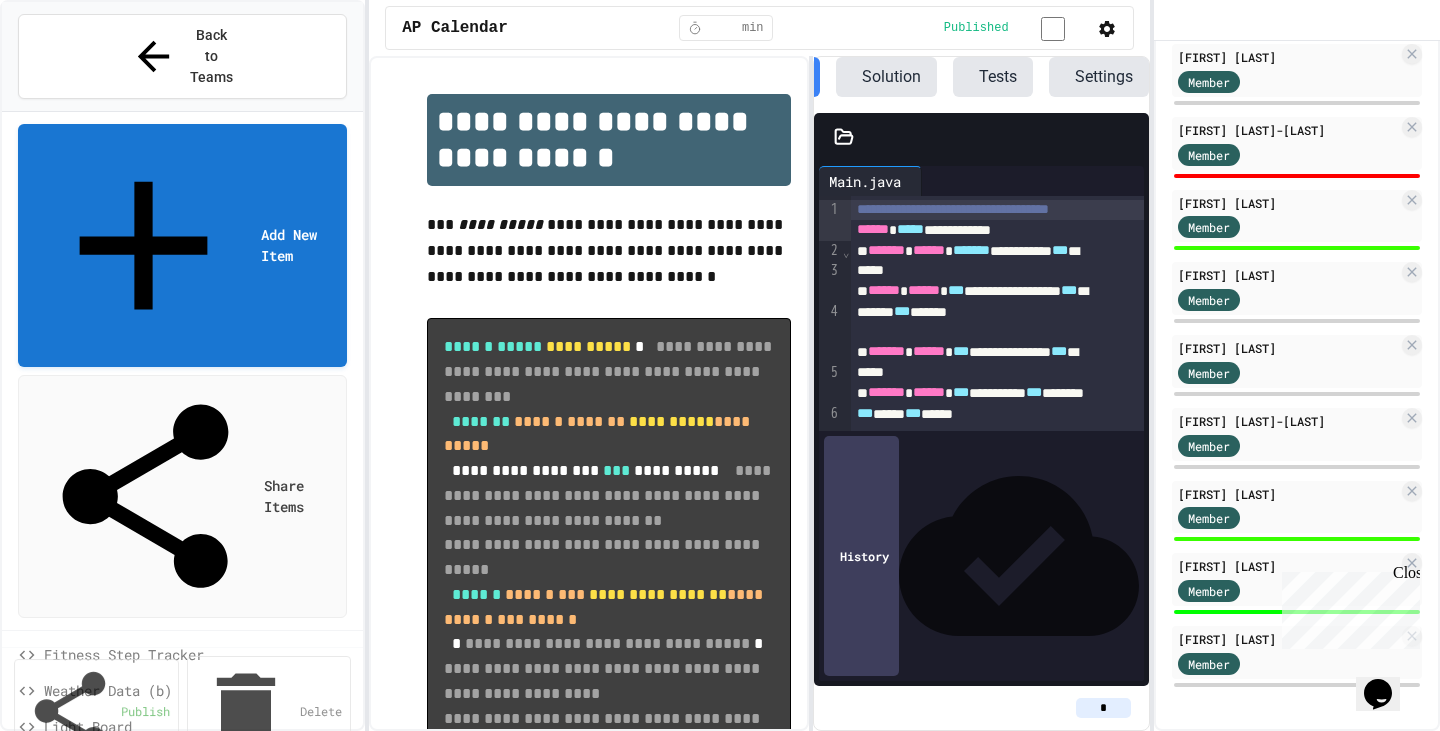 click on "Scoreboard" at bounding box center (195, 1014) 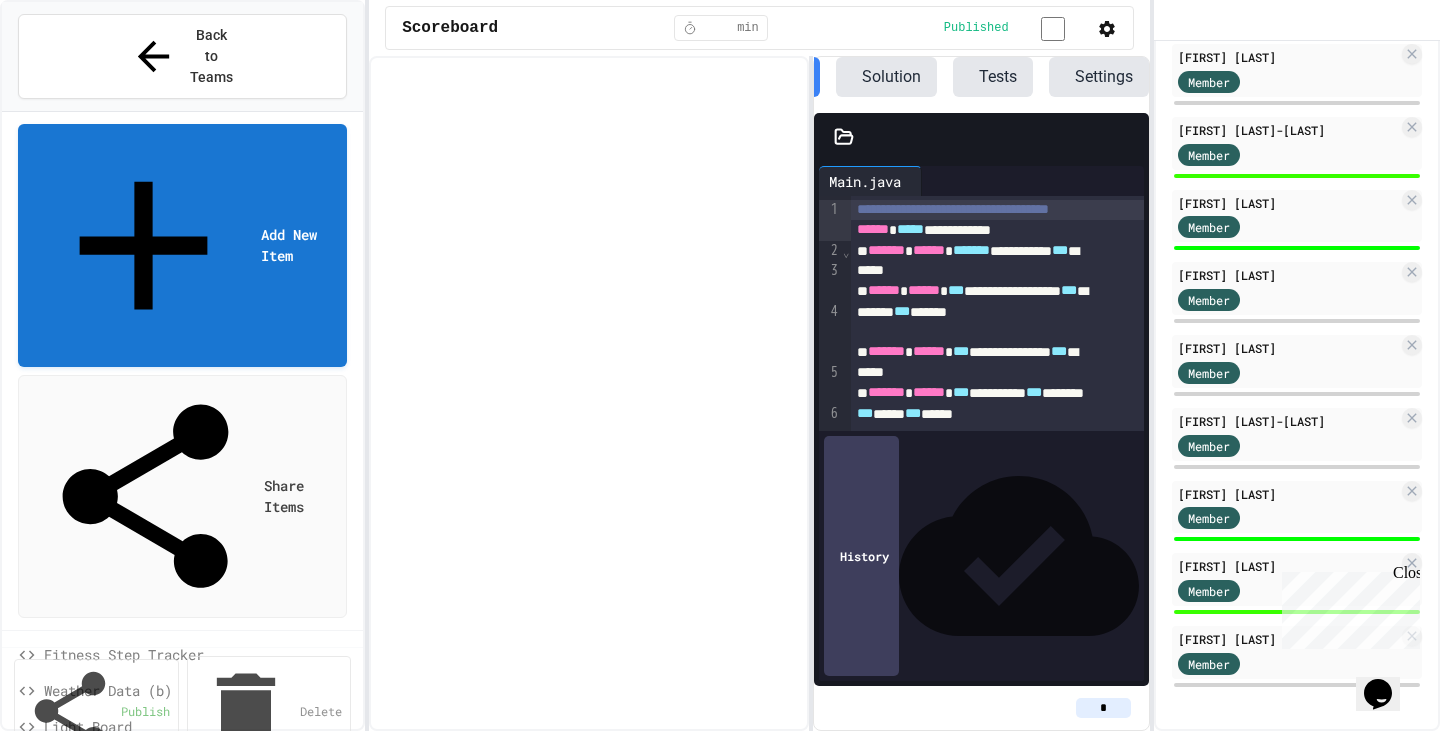 scroll, scrollTop: 27, scrollLeft: 0, axis: vertical 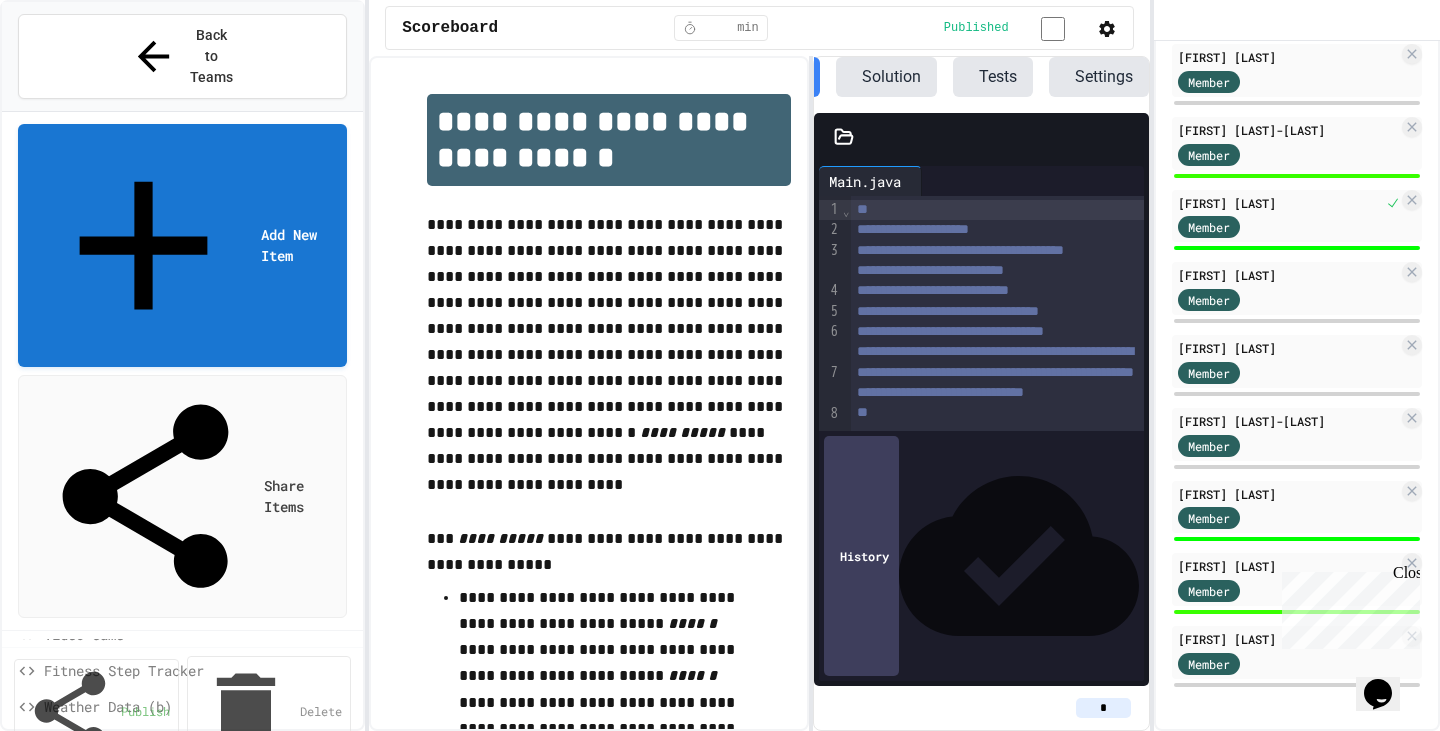 click on "School Club Member" at bounding box center (195, 1066) 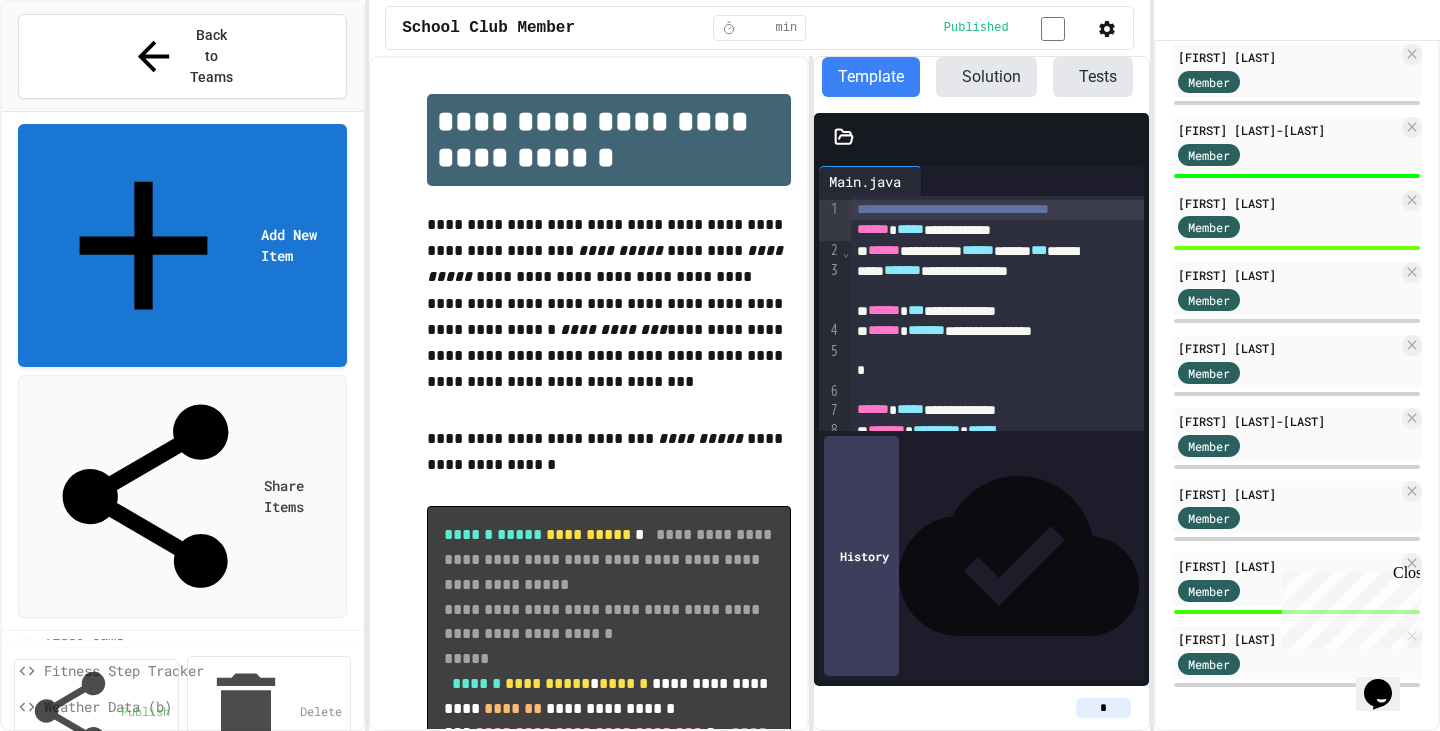 scroll, scrollTop: 0, scrollLeft: 165, axis: horizontal 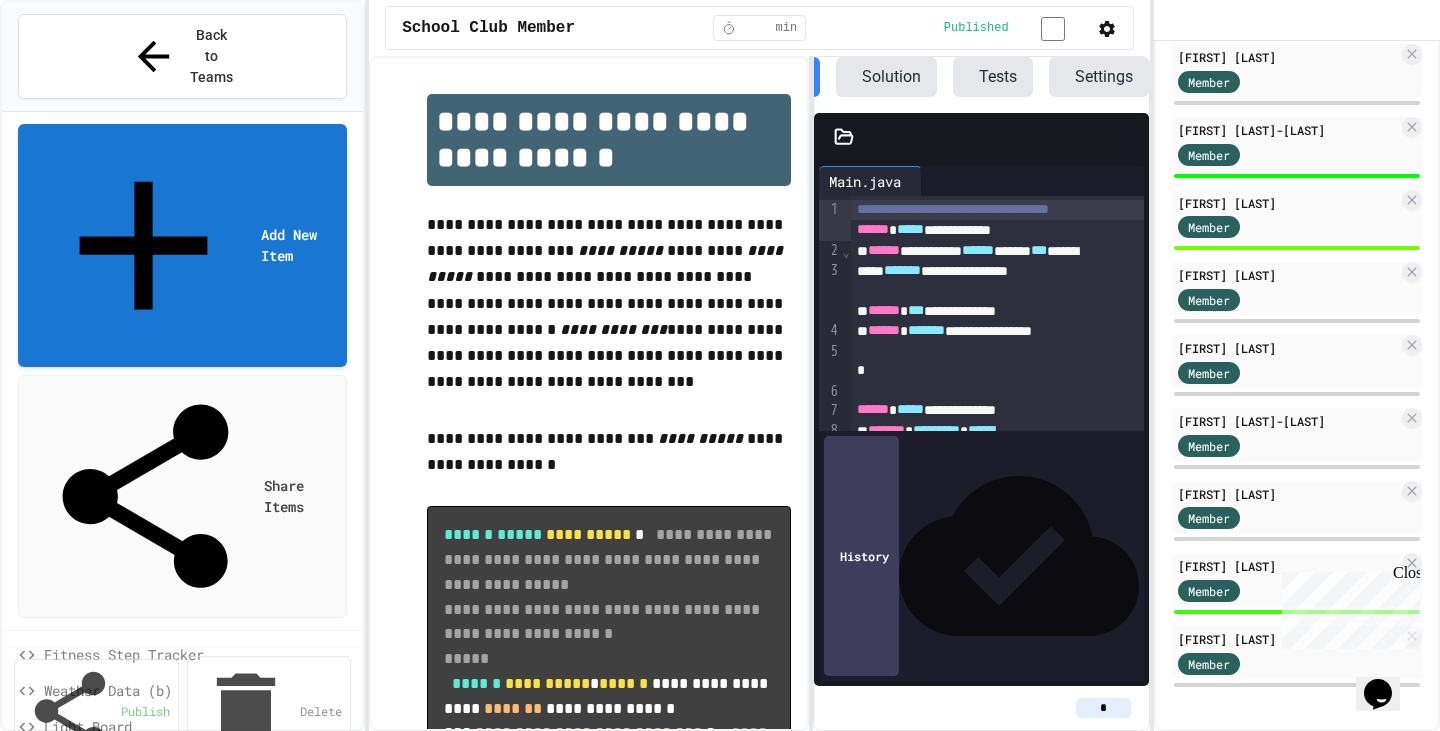 click on "Grid Path" at bounding box center [195, 1086] 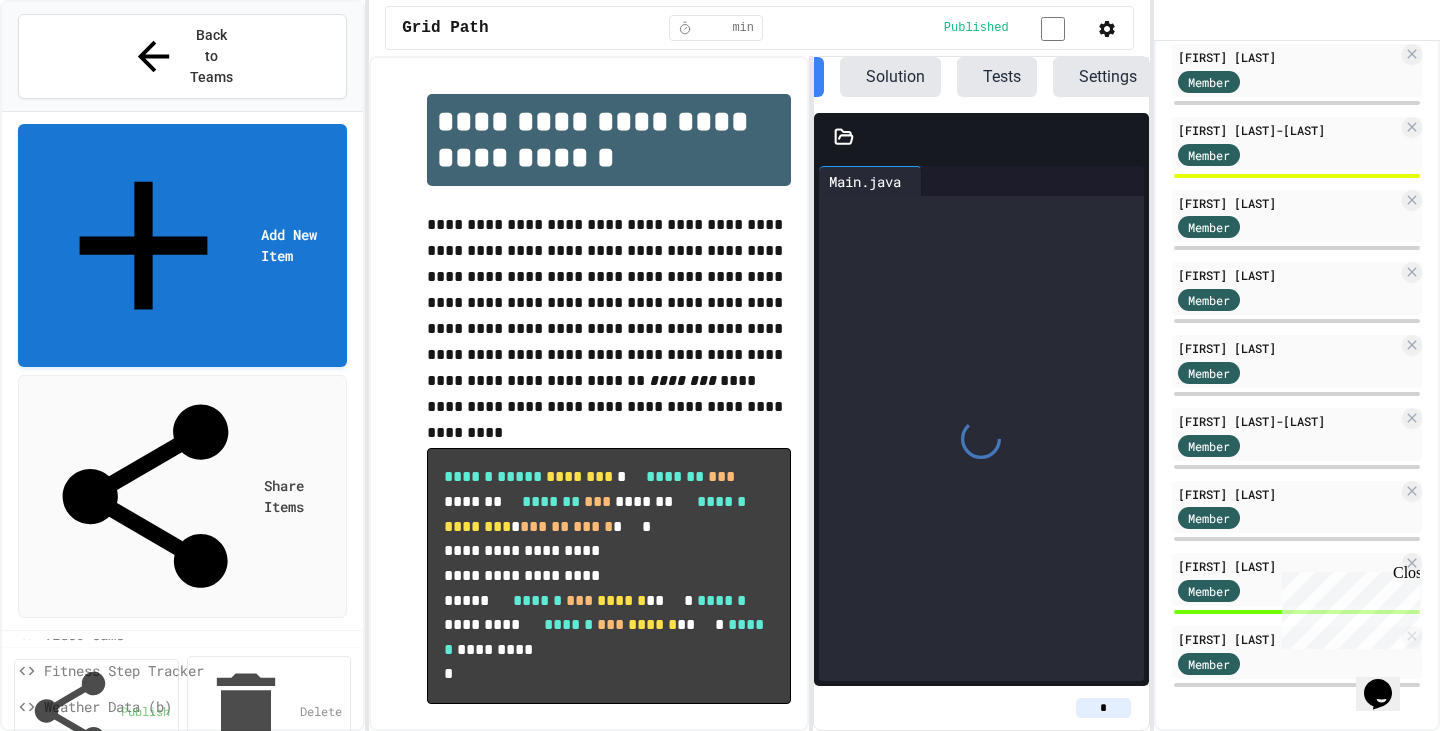 scroll, scrollTop: 0, scrollLeft: 165, axis: horizontal 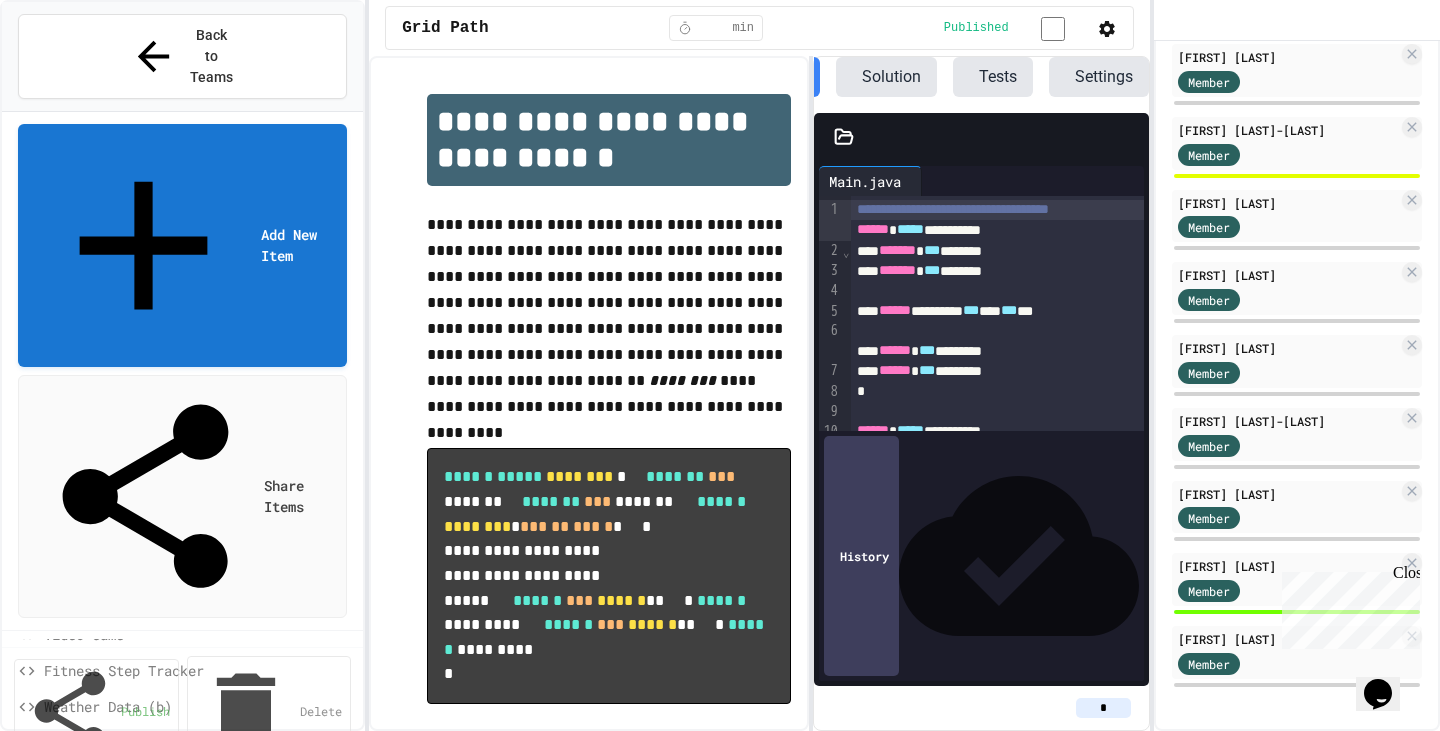 click 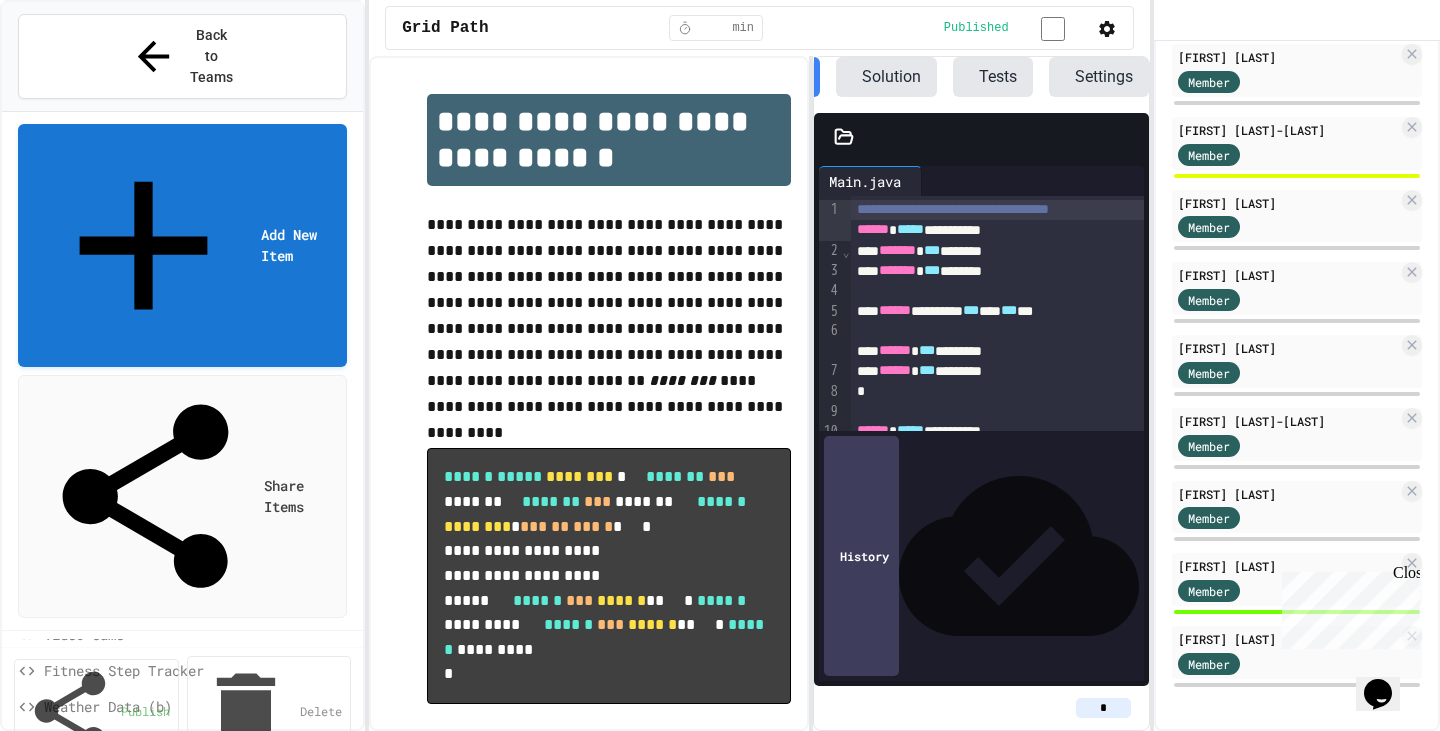 scroll, scrollTop: 0, scrollLeft: 0, axis: both 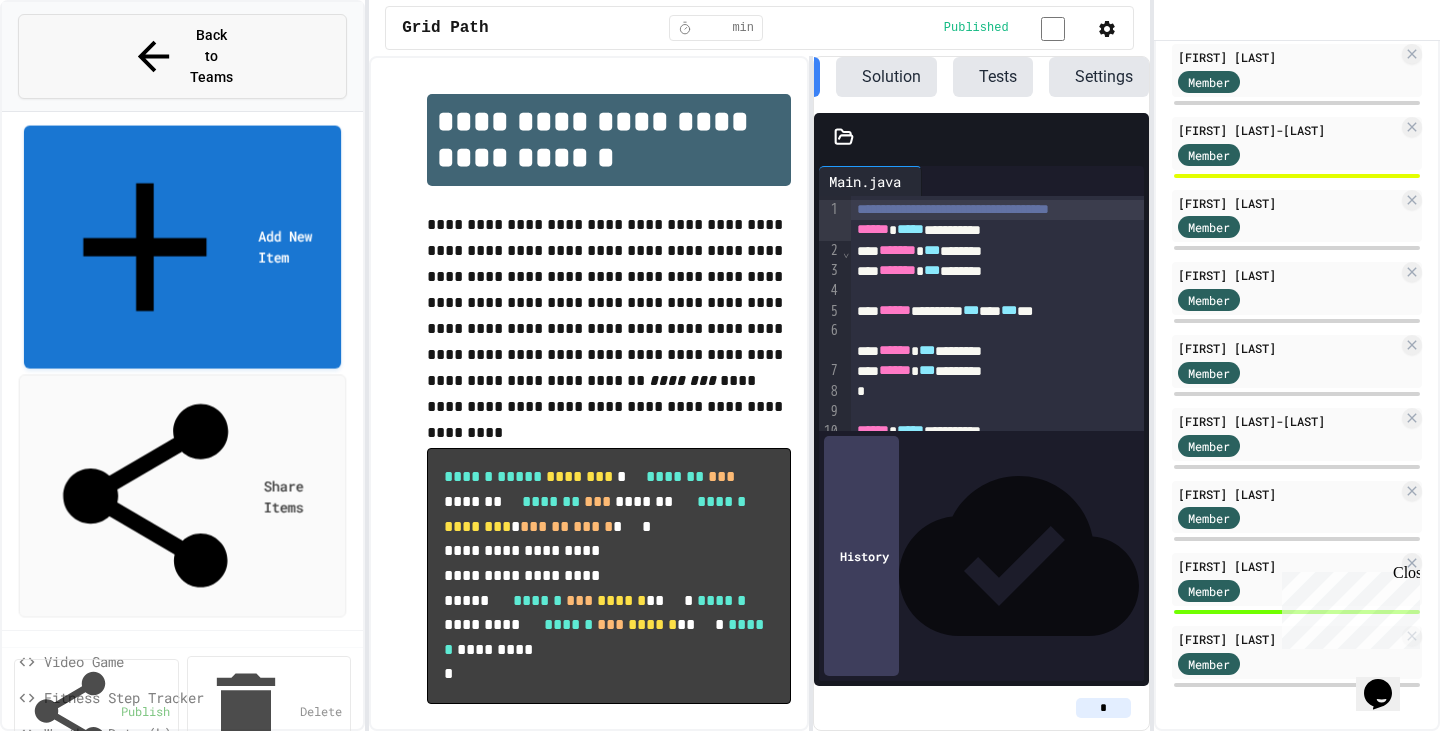 click on "Back to Teams" at bounding box center (212, 56) 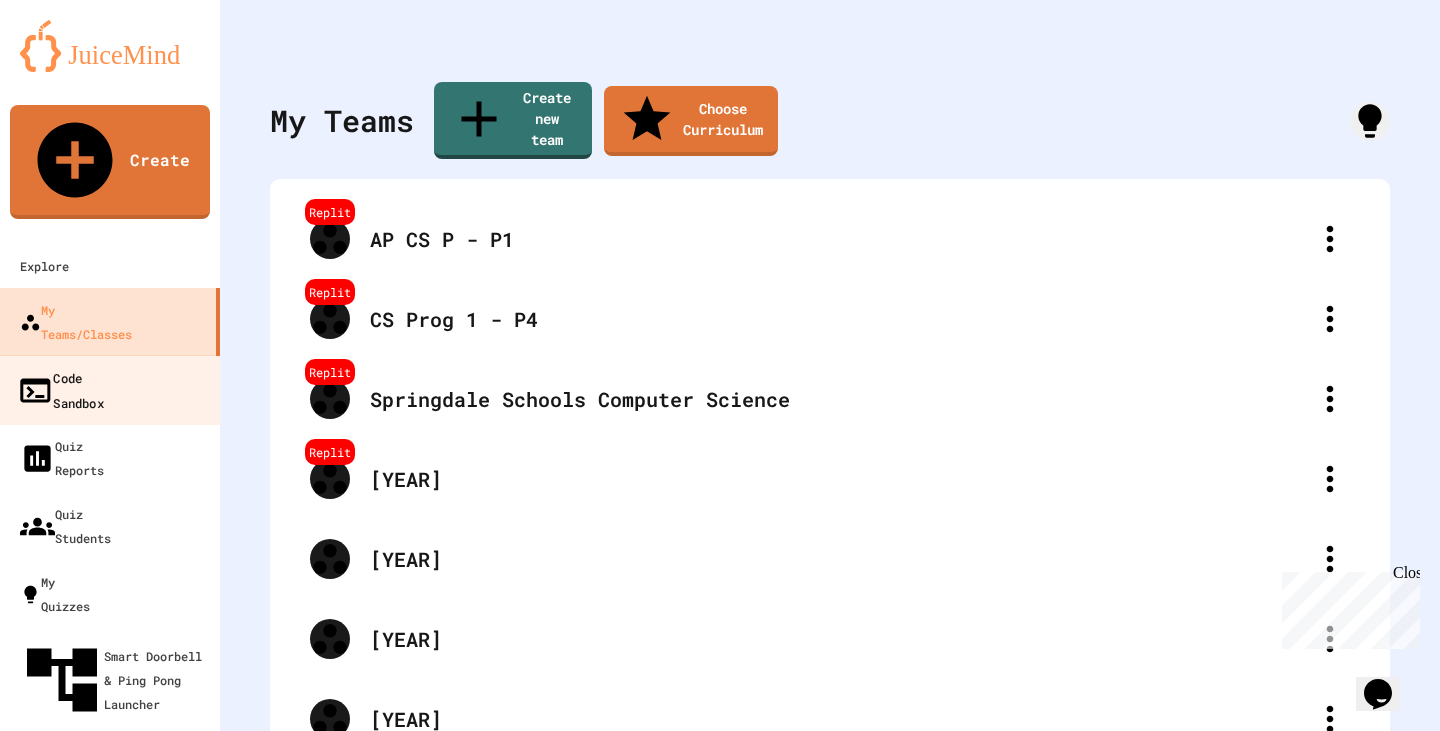 click on "Code Sandbox" at bounding box center (110, 390) 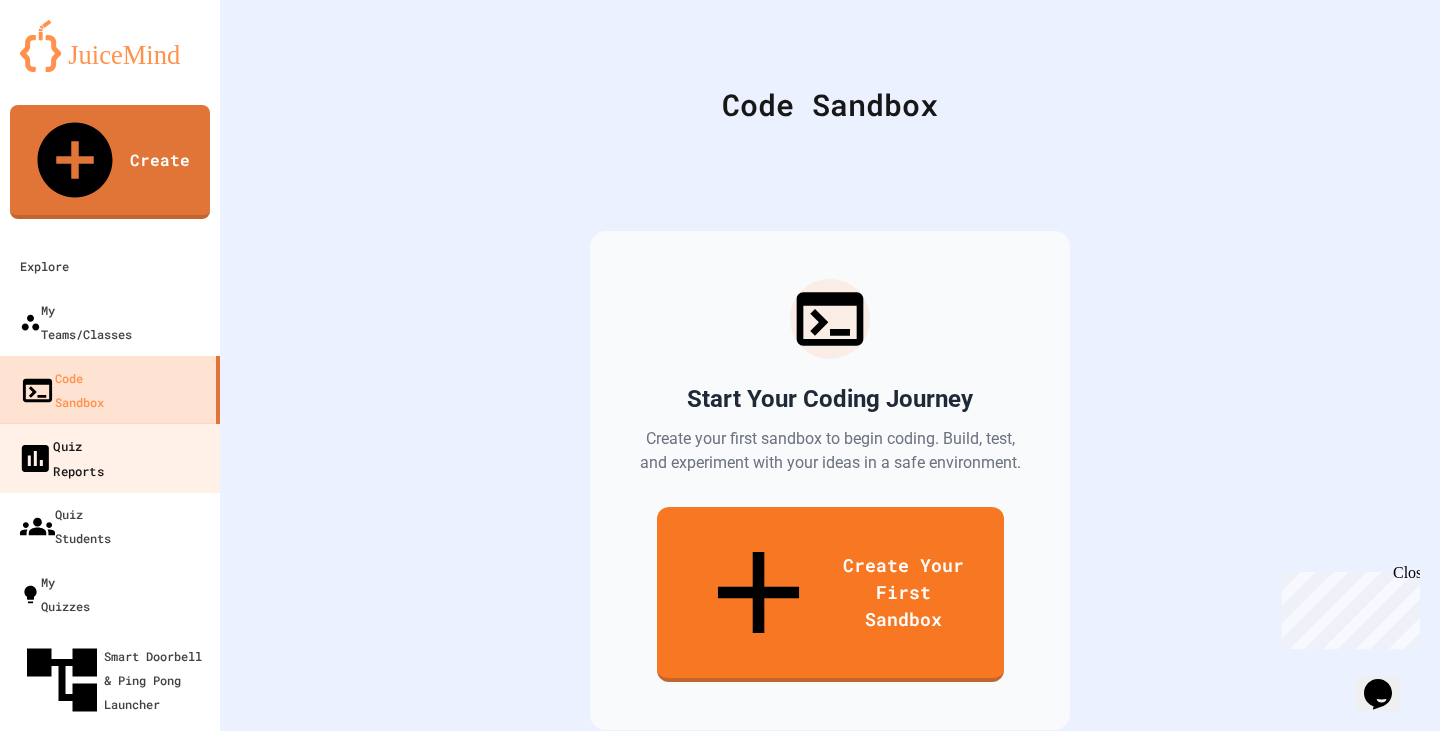 click on "Quiz Reports" at bounding box center [60, 457] 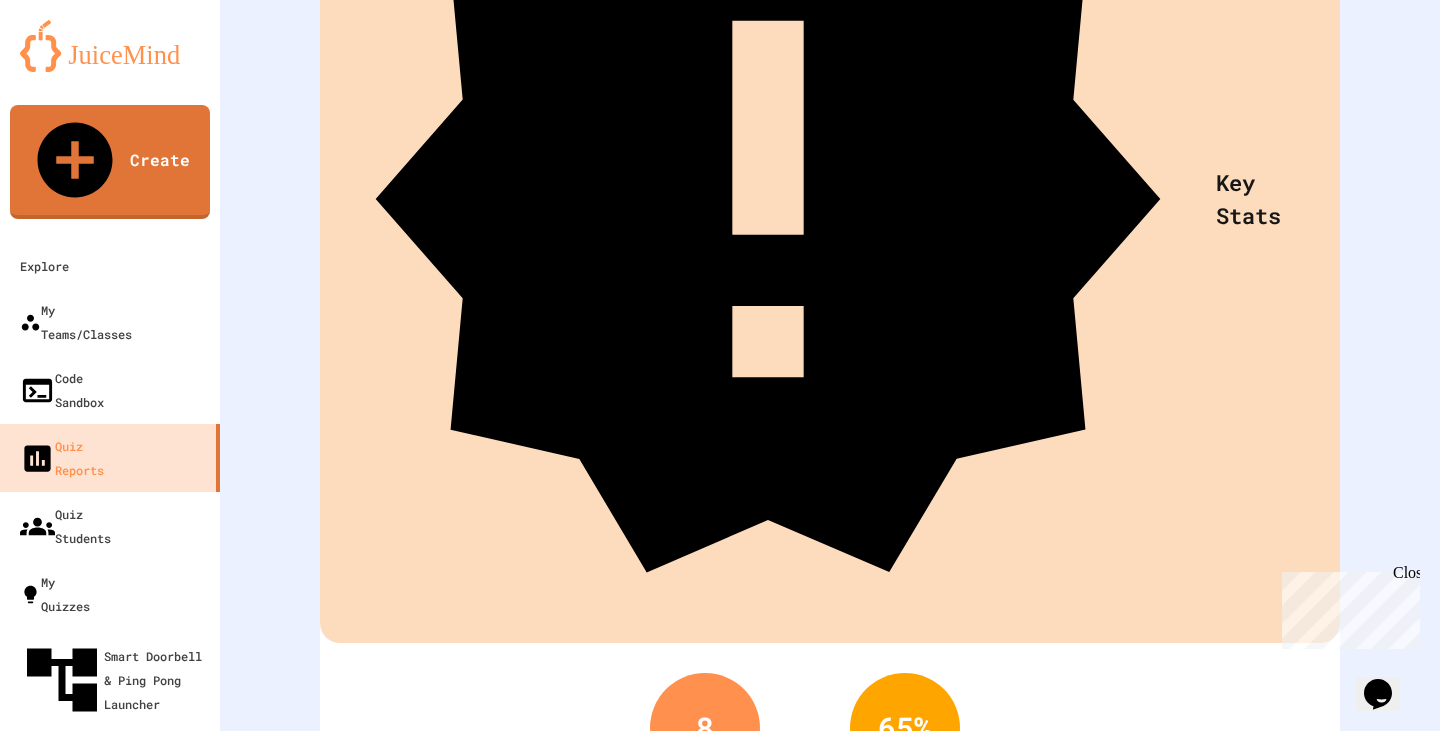 scroll, scrollTop: 400, scrollLeft: 0, axis: vertical 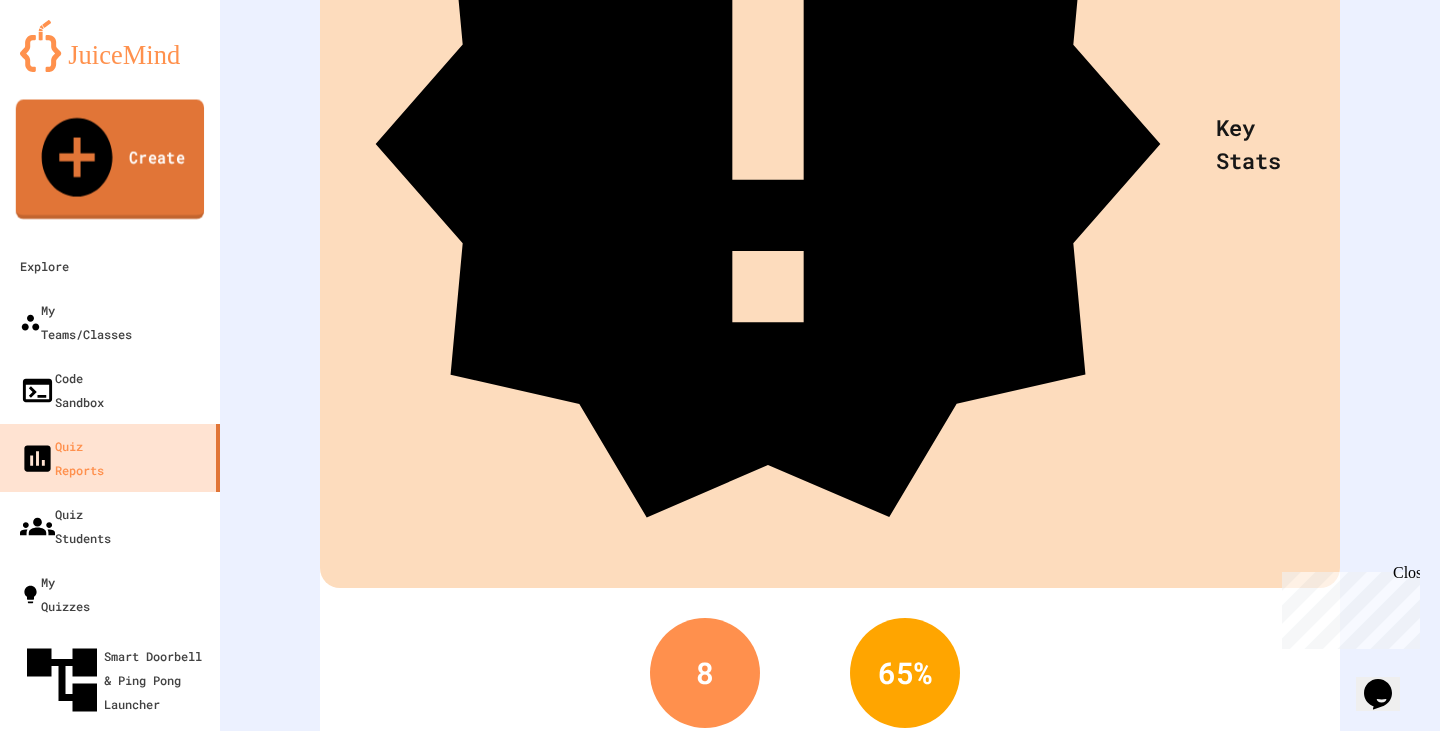 click on "Create" at bounding box center [110, 160] 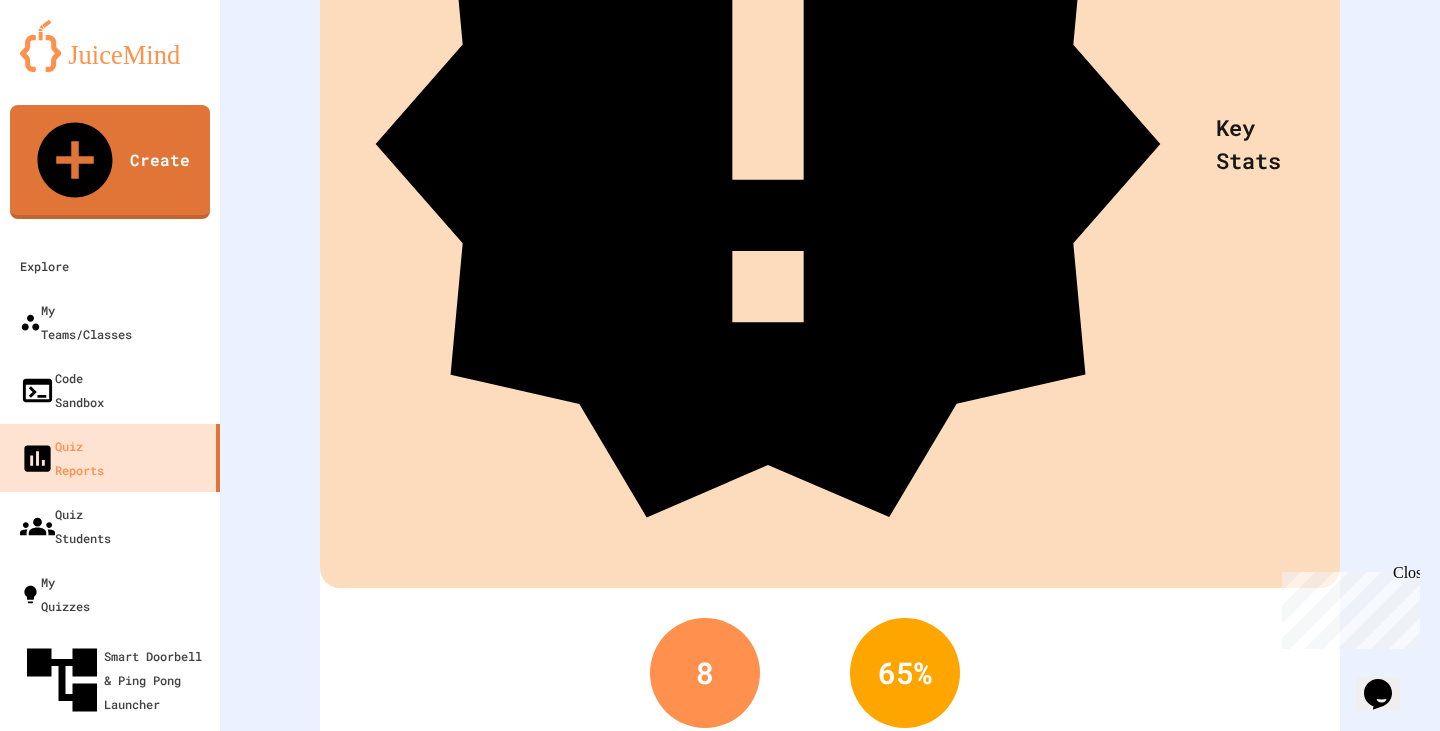 click 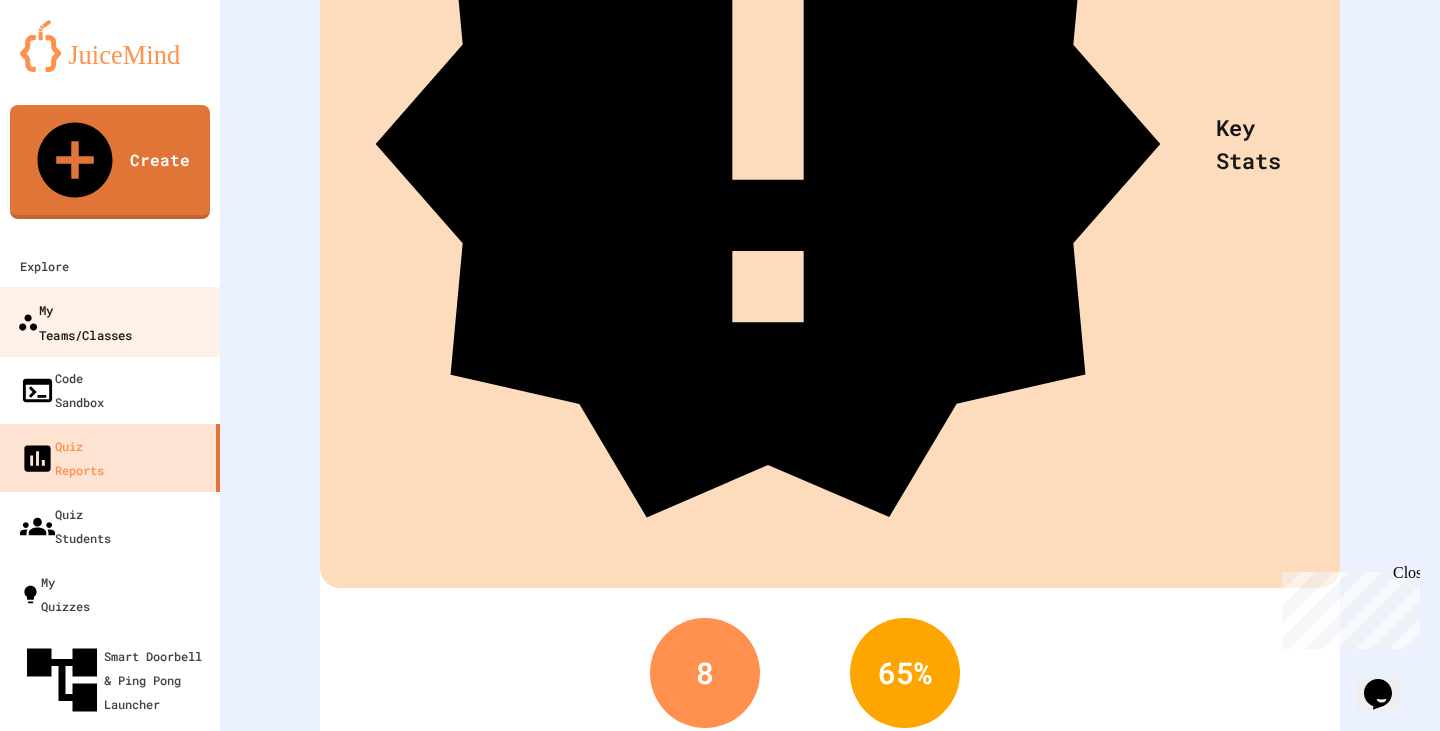 click on "My Teams/Classes" at bounding box center (74, 321) 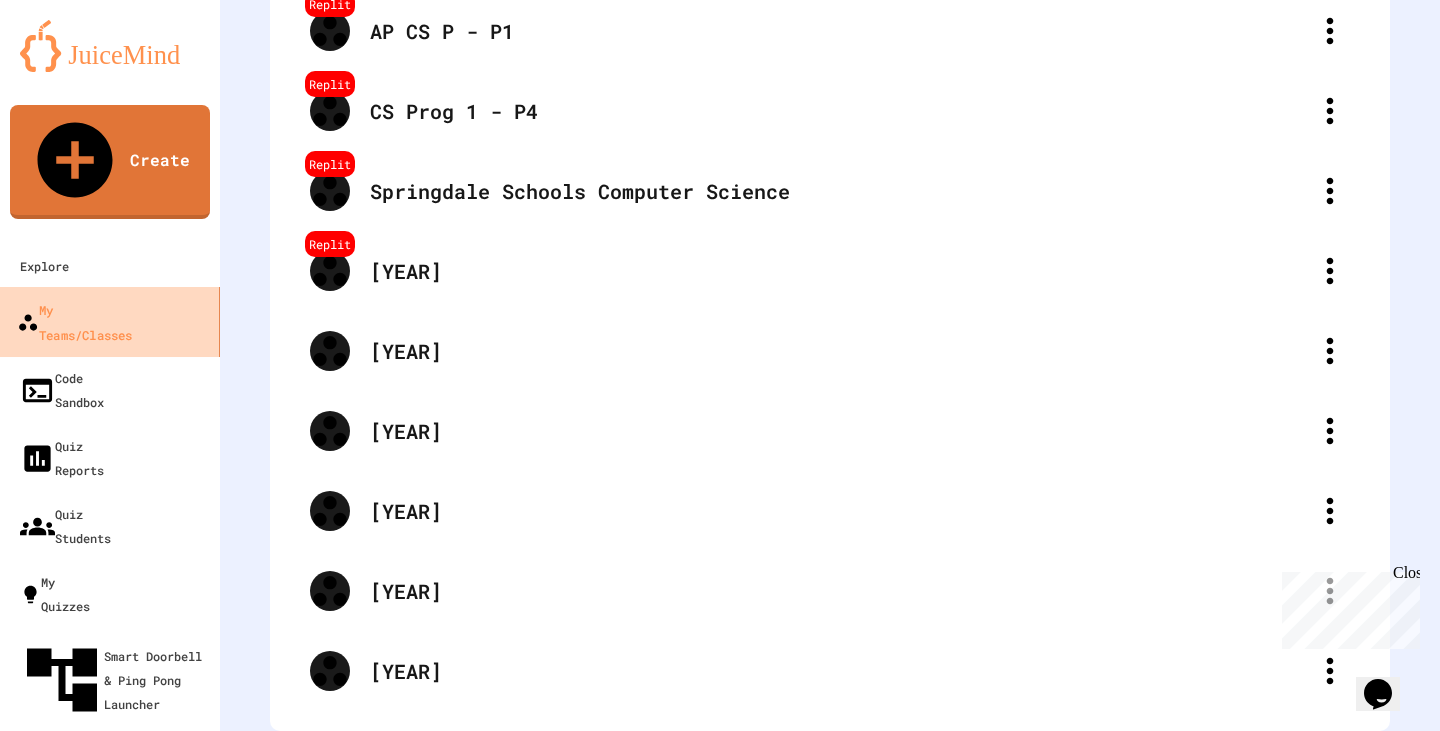 scroll, scrollTop: 0, scrollLeft: 0, axis: both 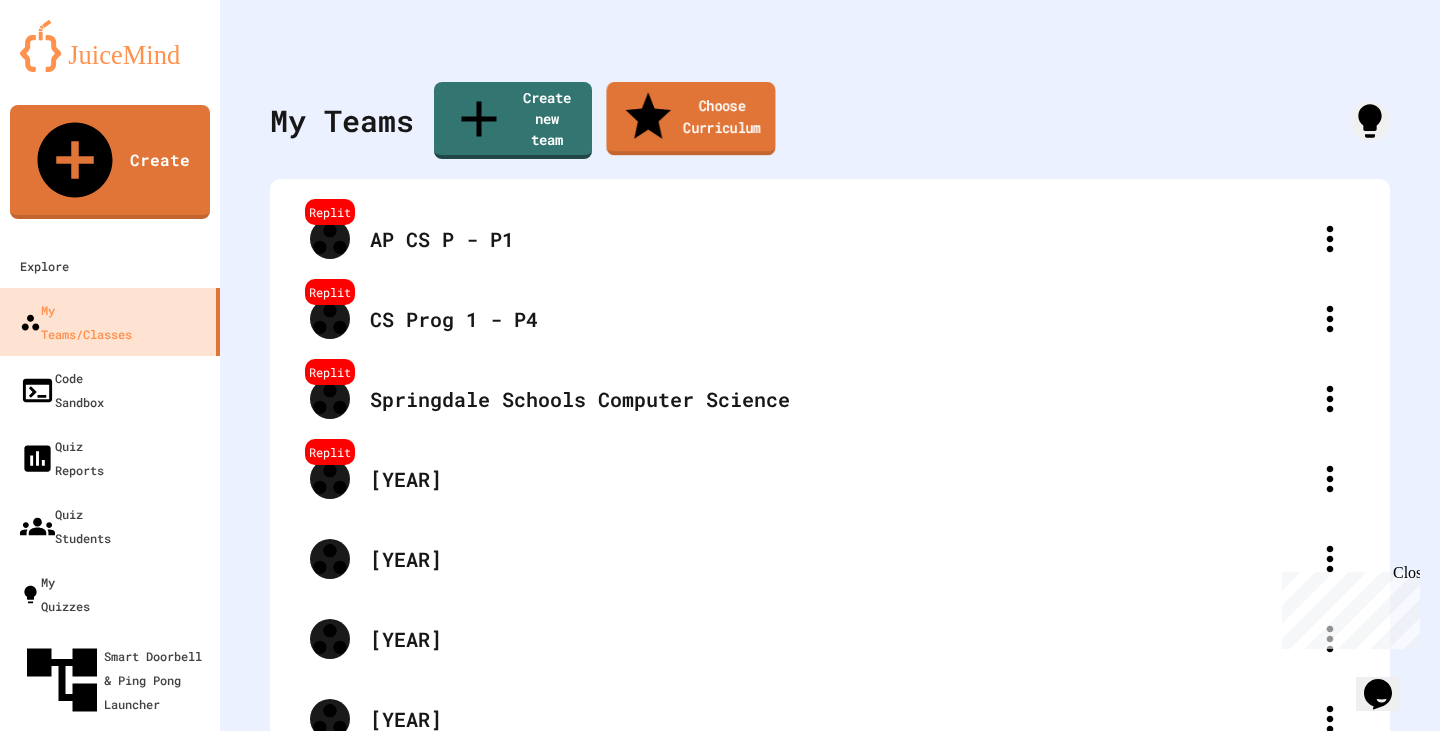click on "Choose Curriculum" at bounding box center [690, 119] 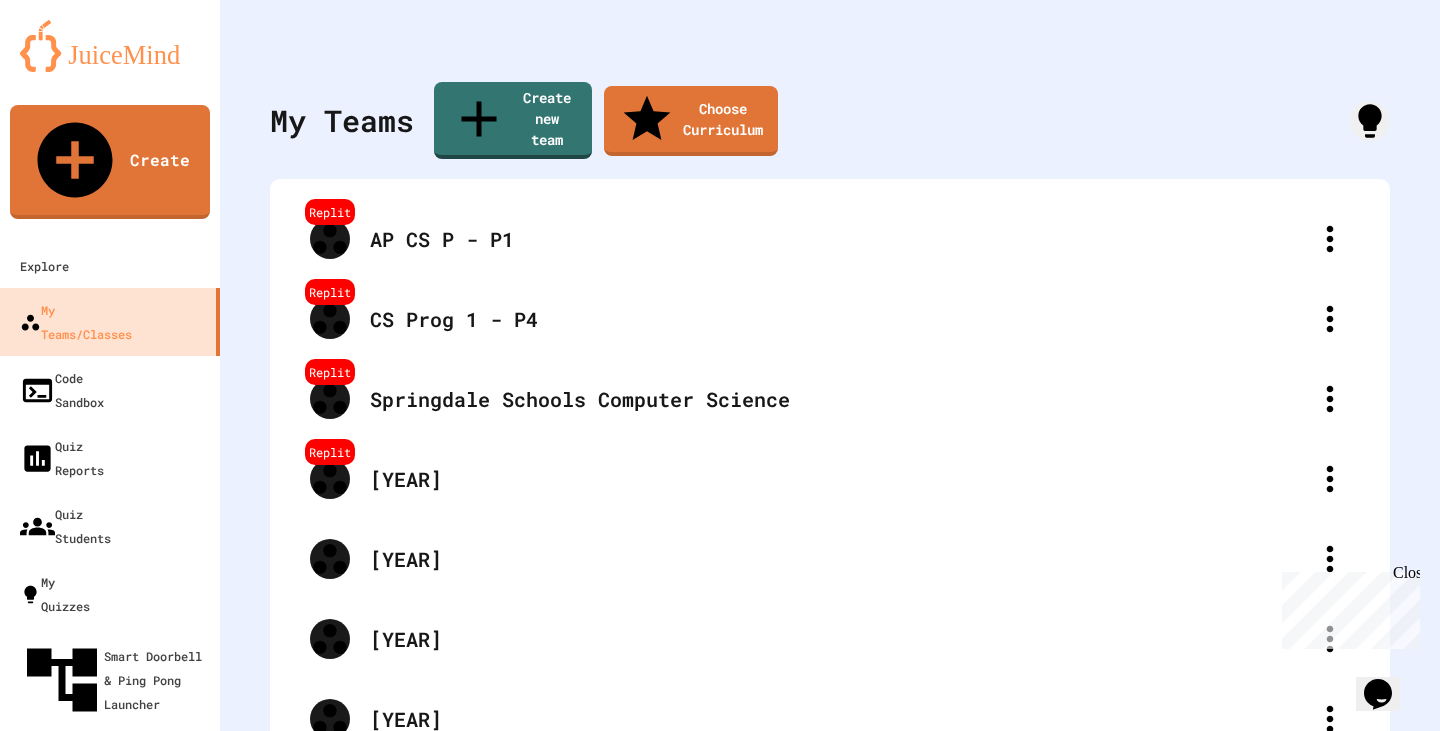 scroll, scrollTop: 0, scrollLeft: 0, axis: both 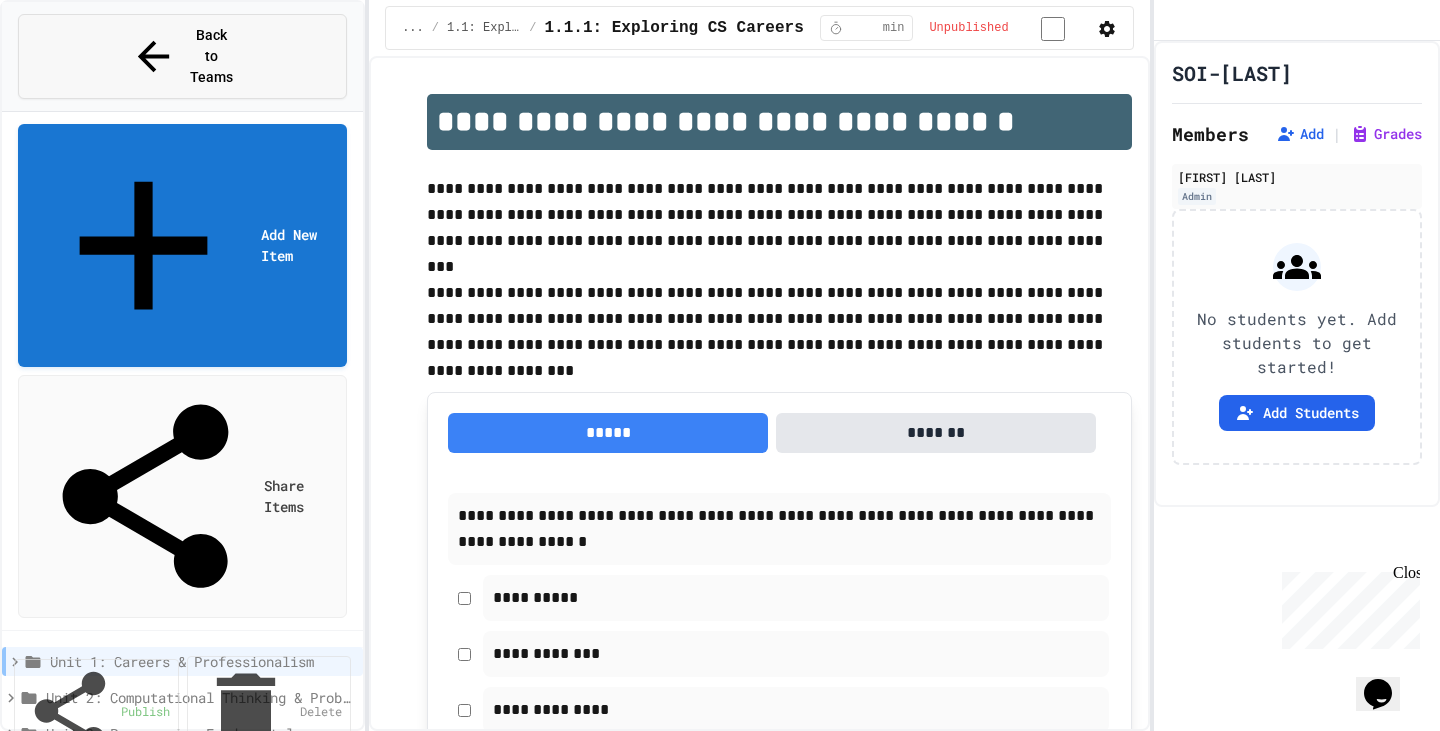 click on "Back to Teams" at bounding box center (212, 56) 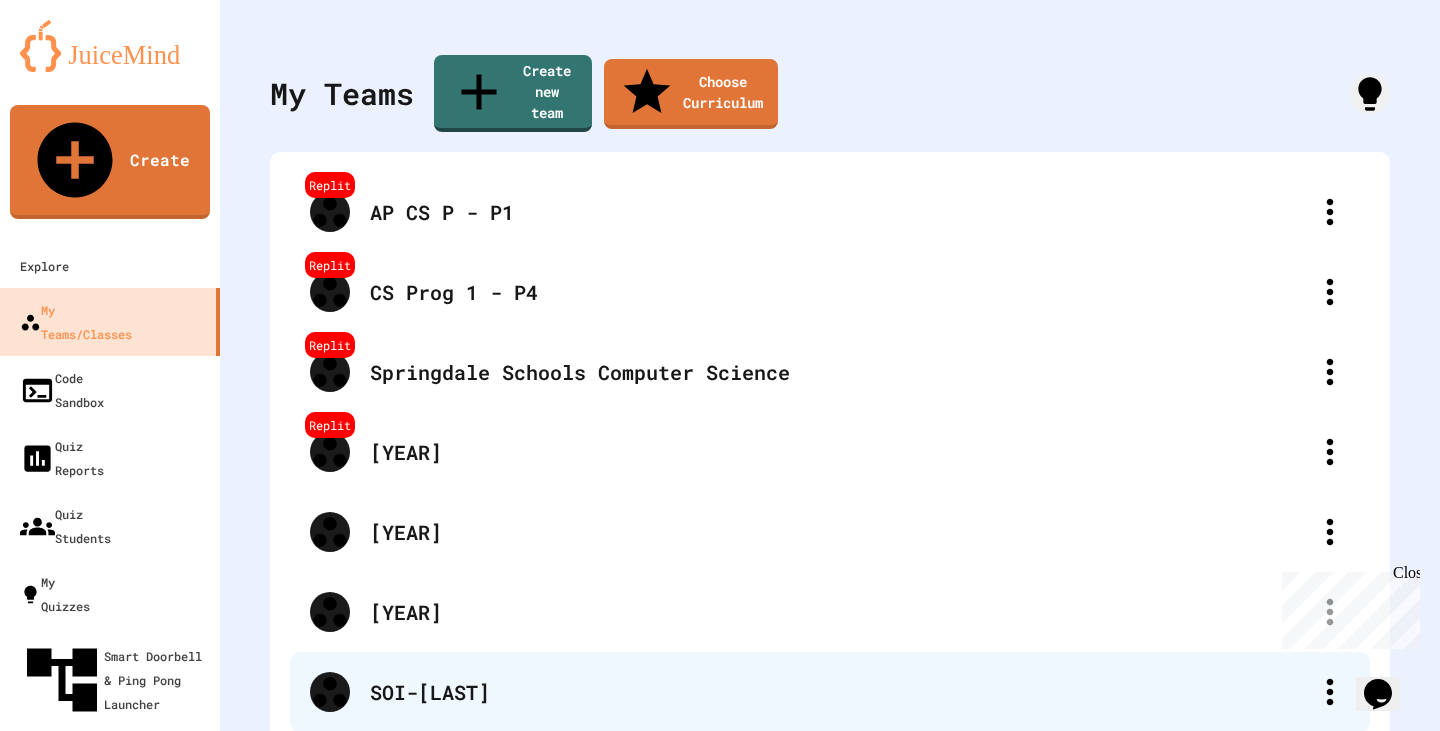 scroll, scrollTop: 0, scrollLeft: 0, axis: both 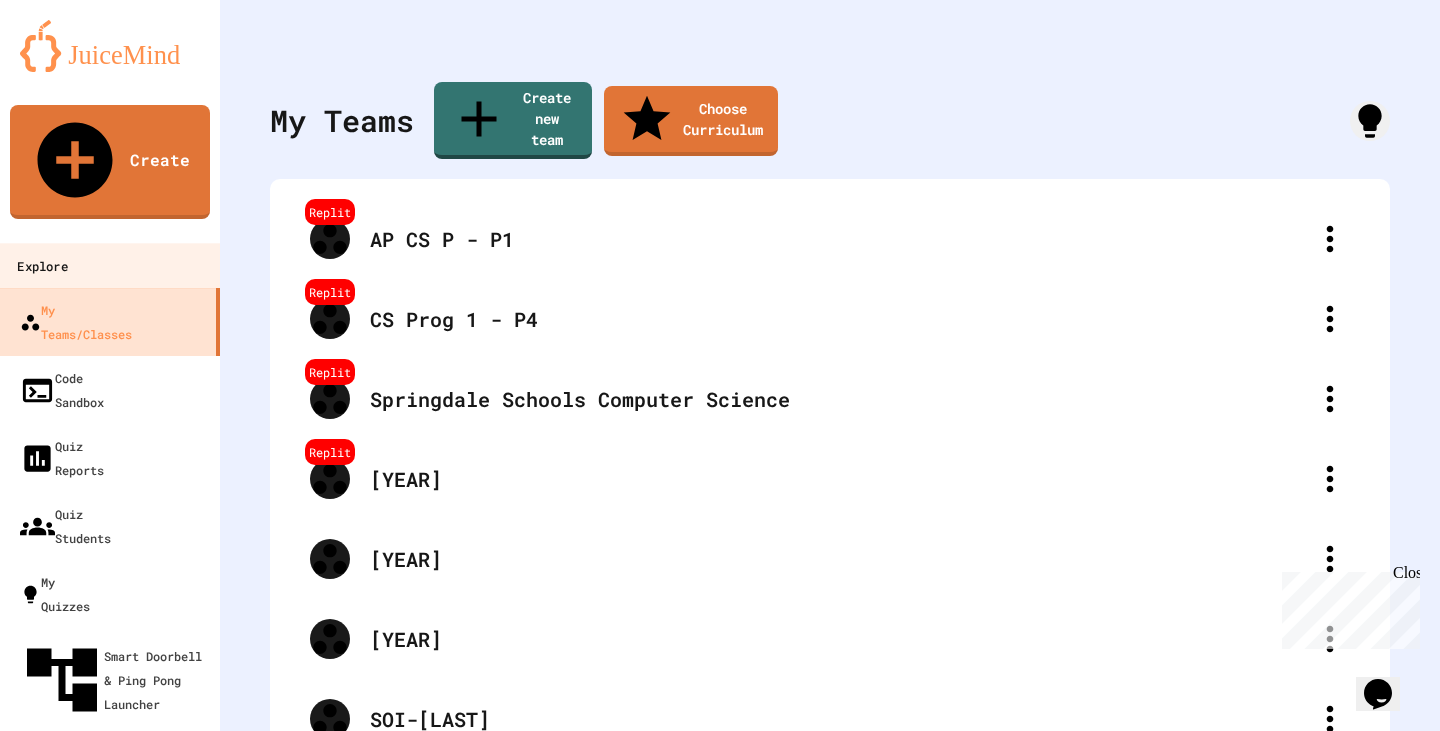 click on "Explore" at bounding box center (110, 265) 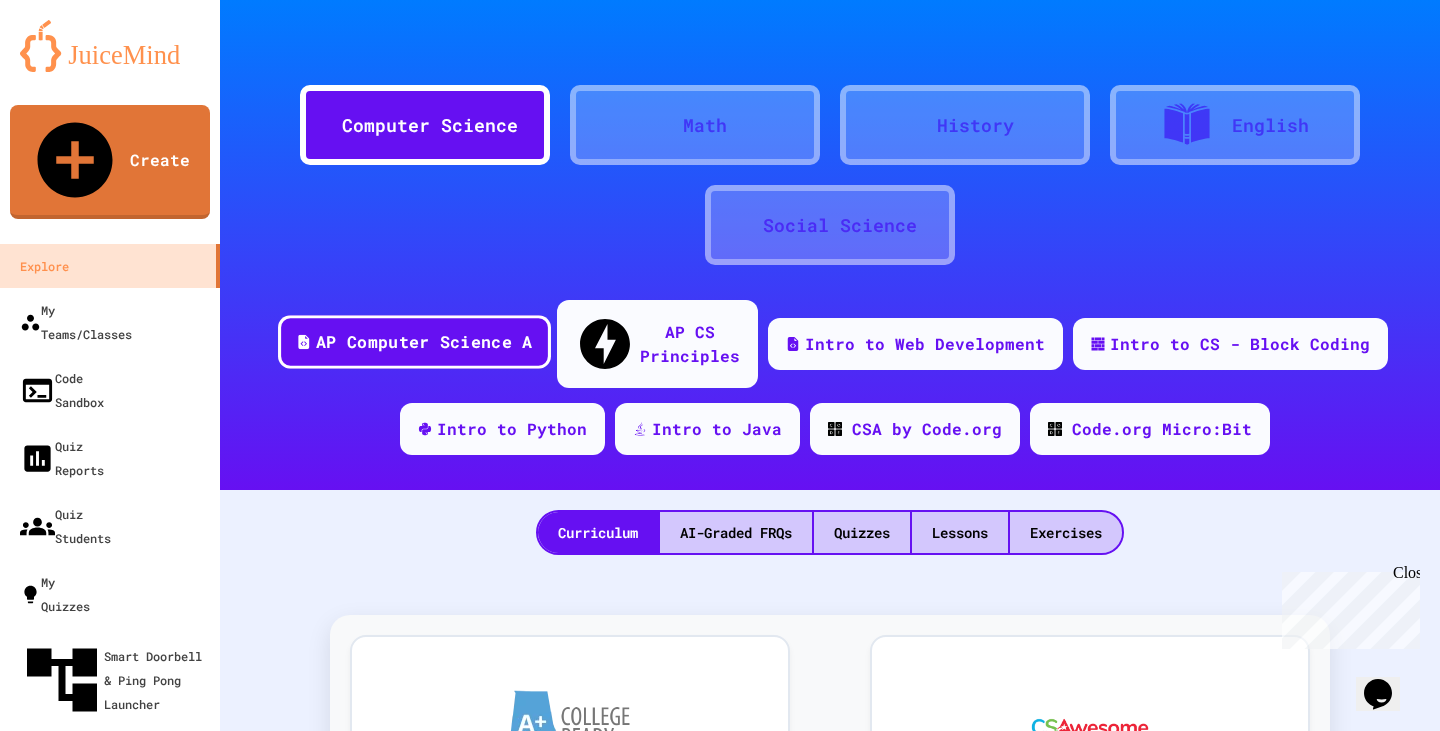 click on "AP Computer Science A" at bounding box center [424, 342] 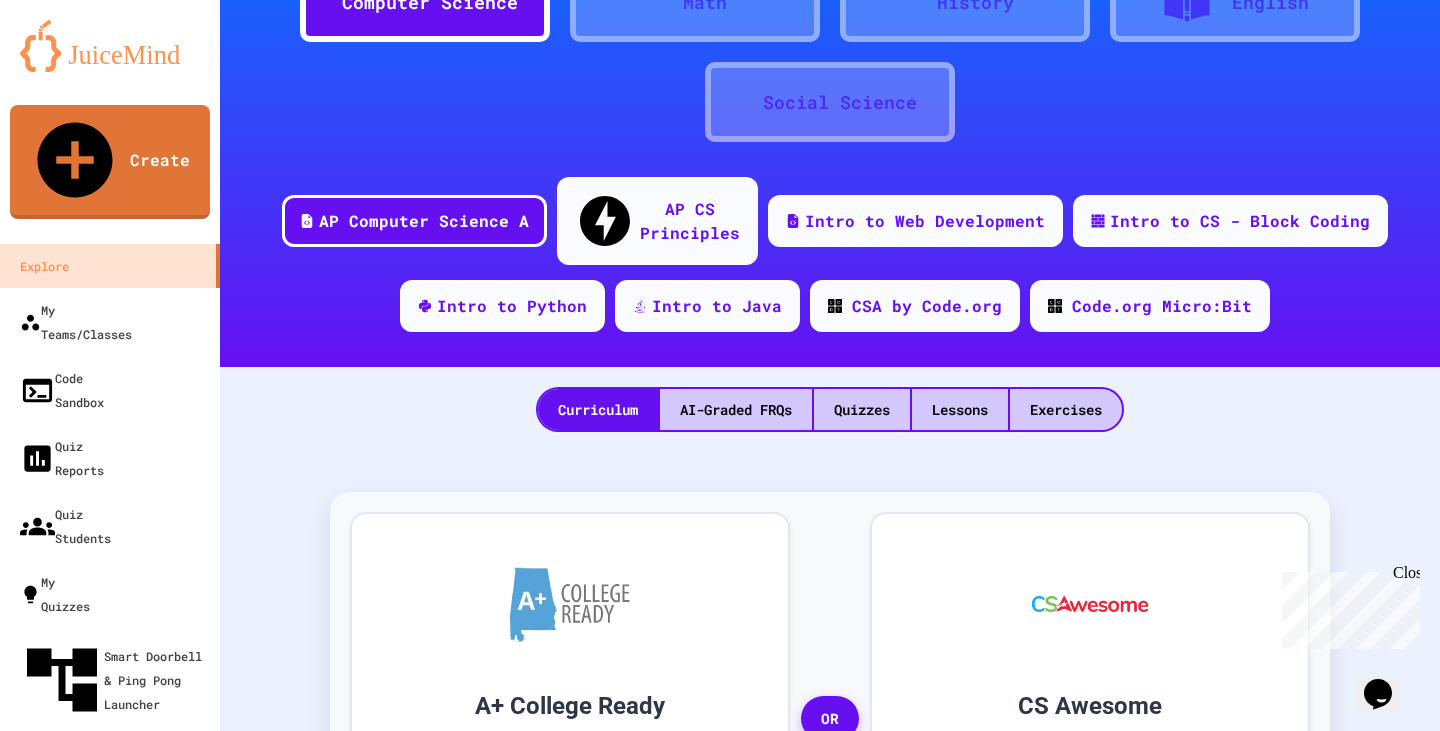 scroll, scrollTop: 0, scrollLeft: 0, axis: both 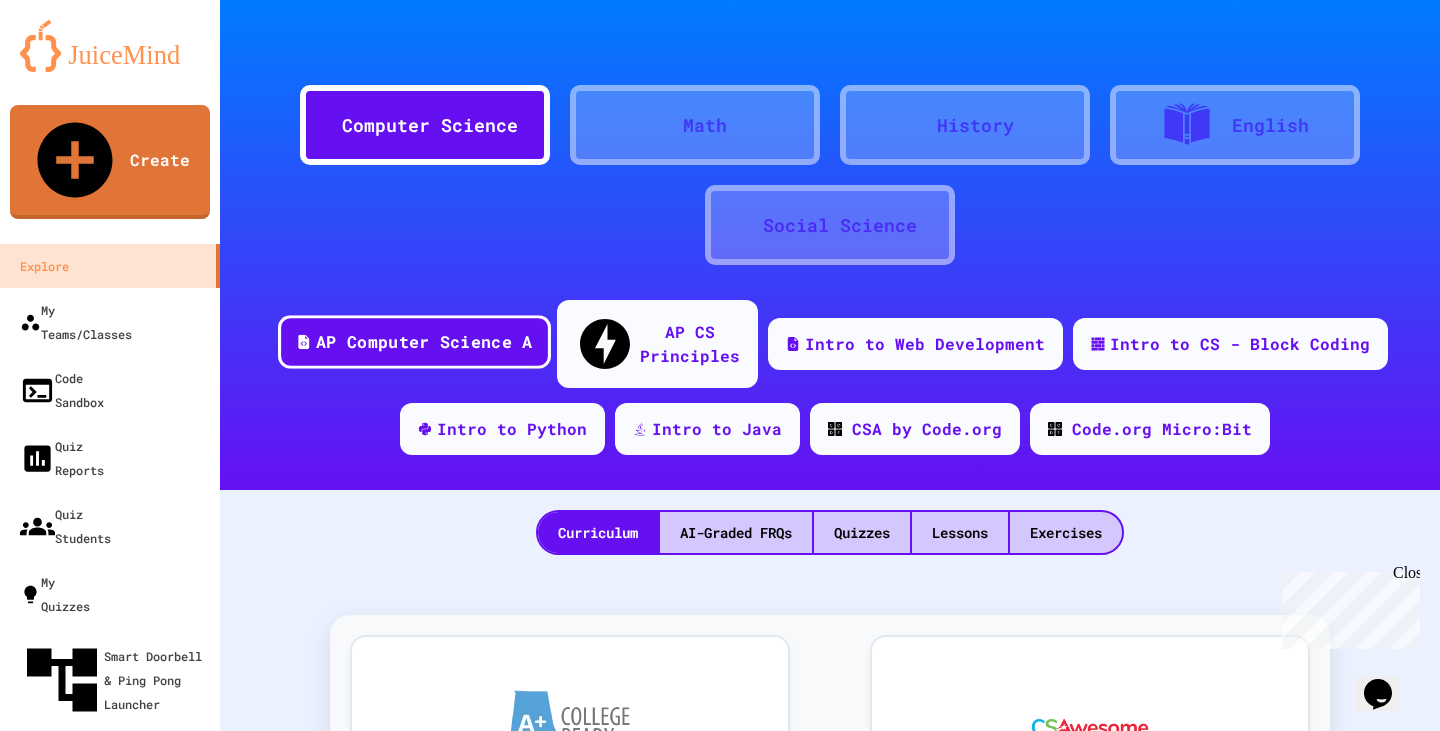 click on "AP Computer Science A" at bounding box center [424, 342] 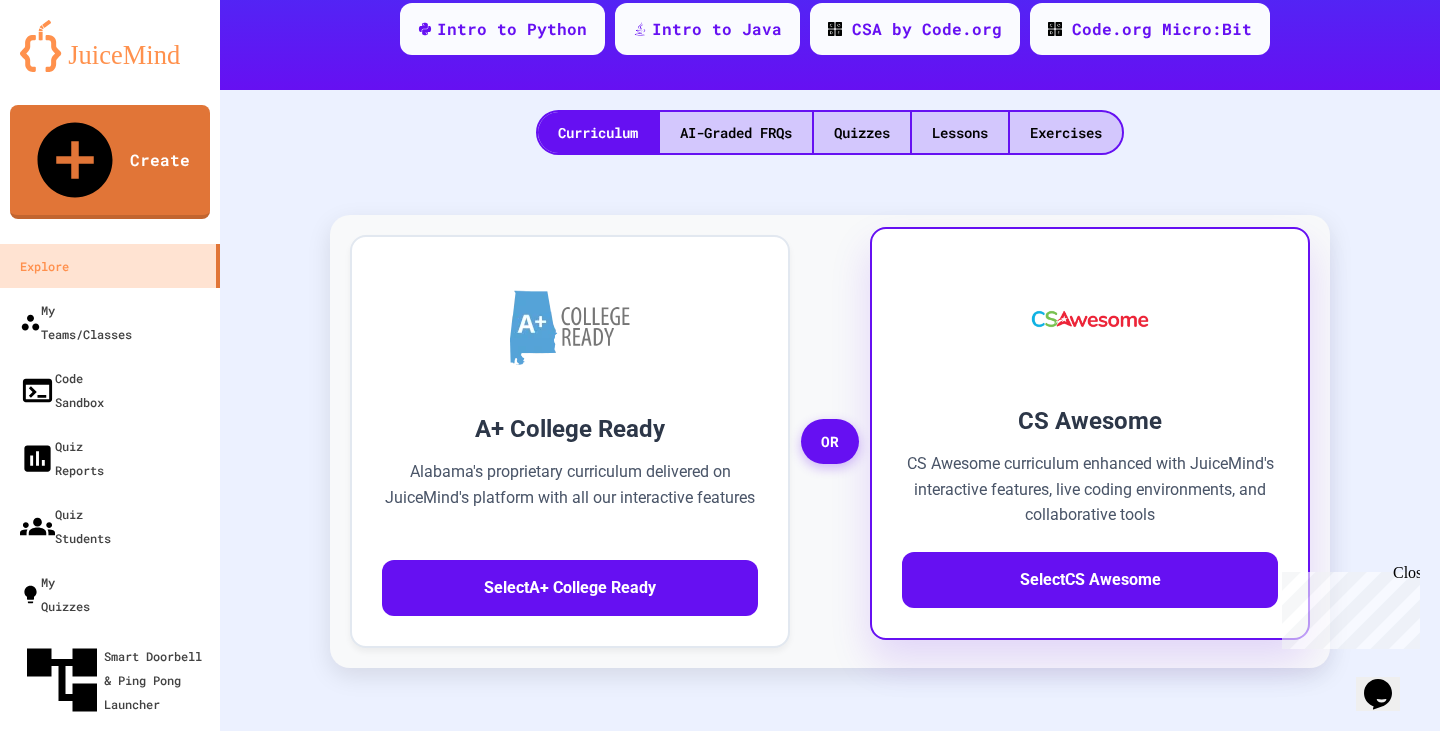click on "CS Awesome curriculum enhanced with JuiceMind's interactive features, live coding environments, and collaborative tools" at bounding box center [1090, 489] 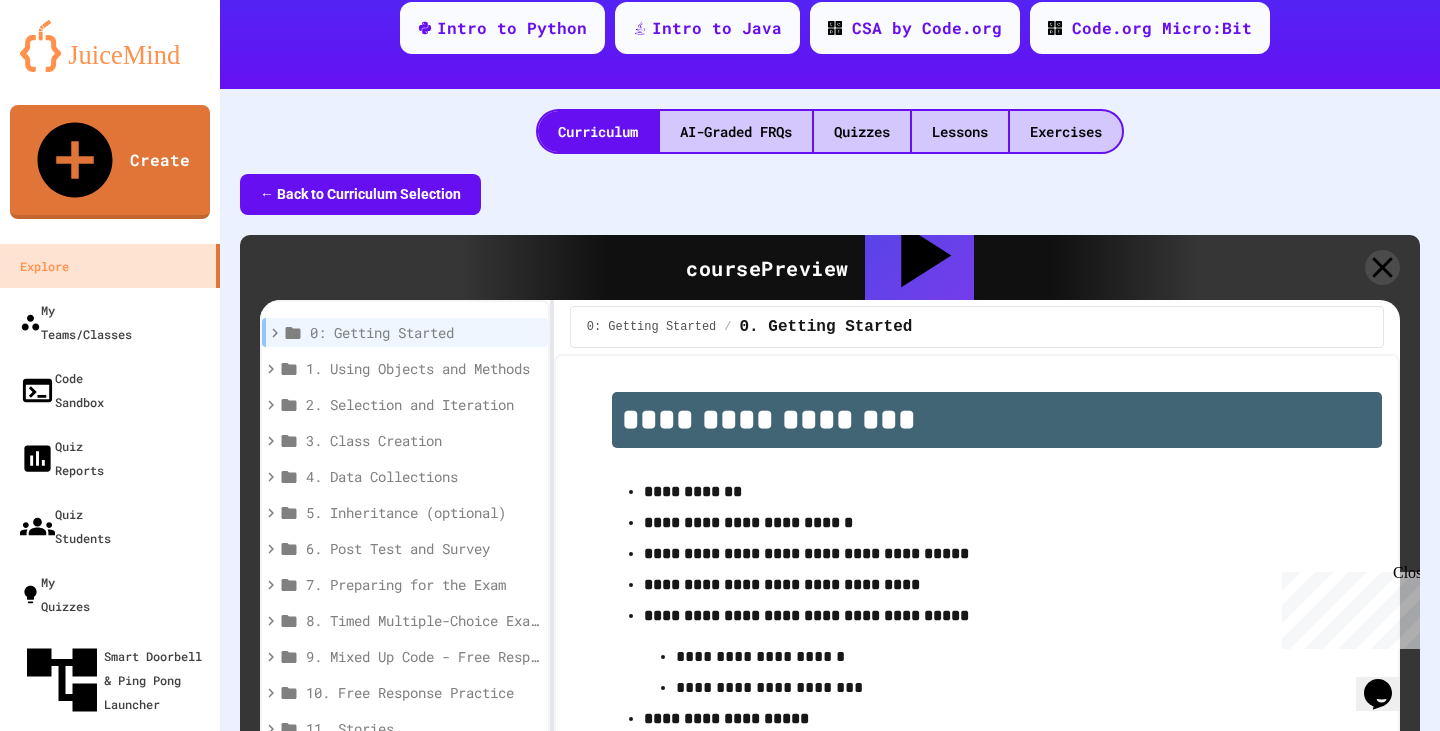scroll, scrollTop: 400, scrollLeft: 0, axis: vertical 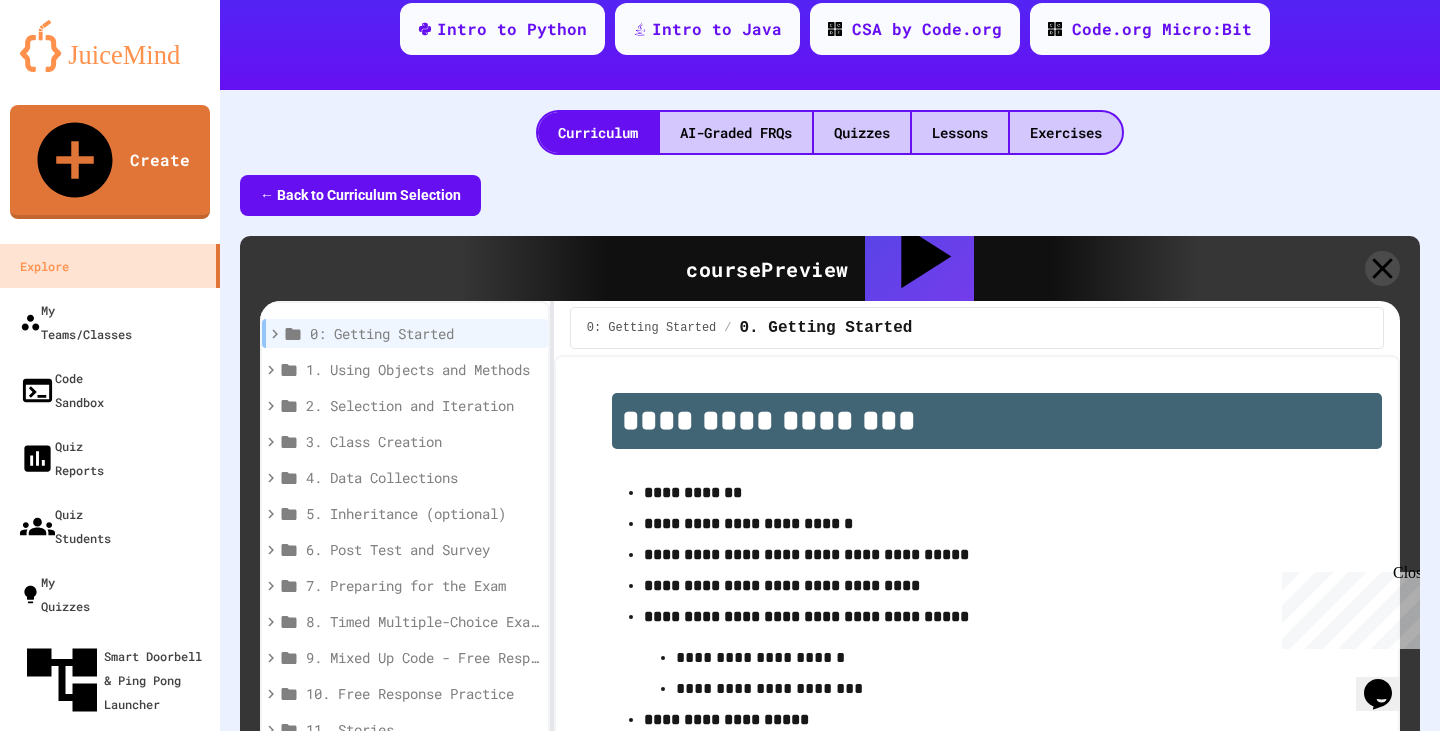 click on "0: Getting Started" at bounding box center [421, 333] 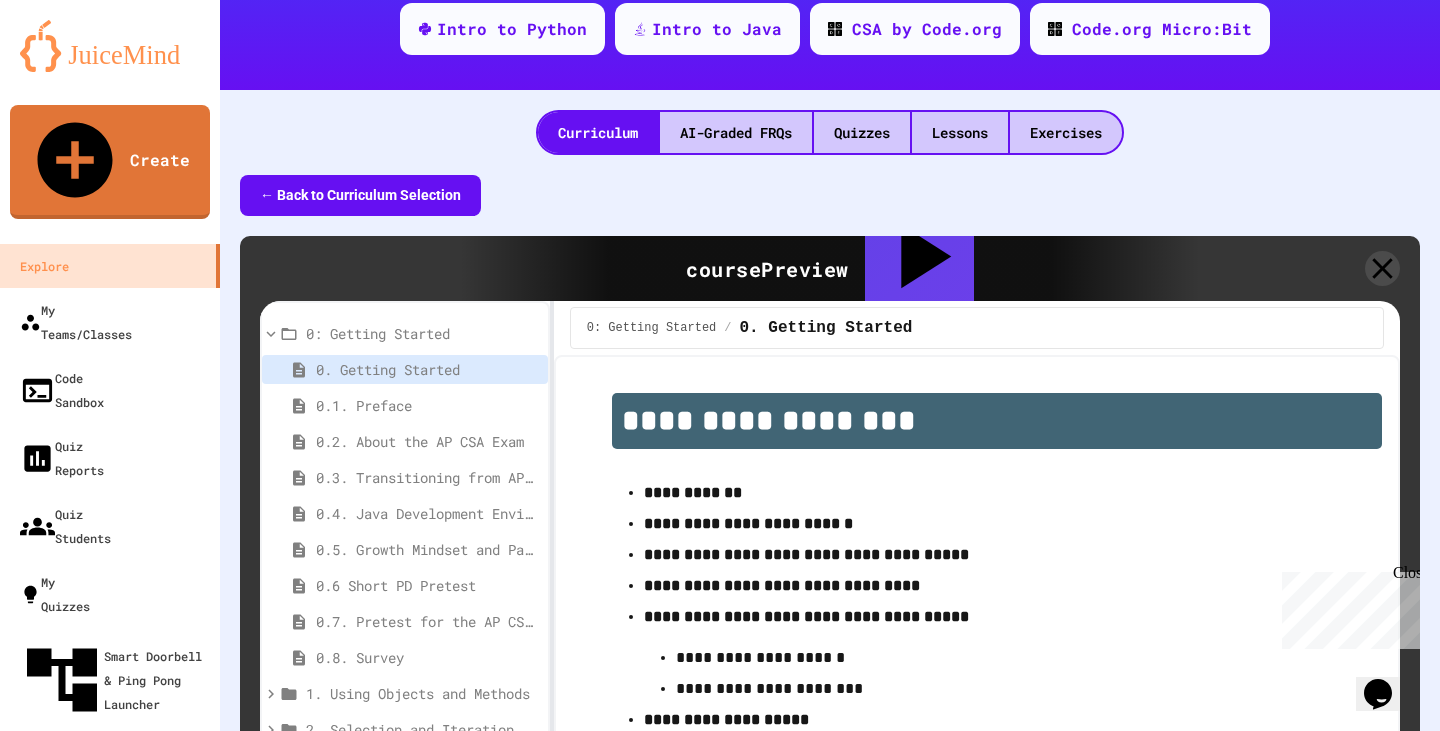 click on "0: Getting Started" at bounding box center (419, 333) 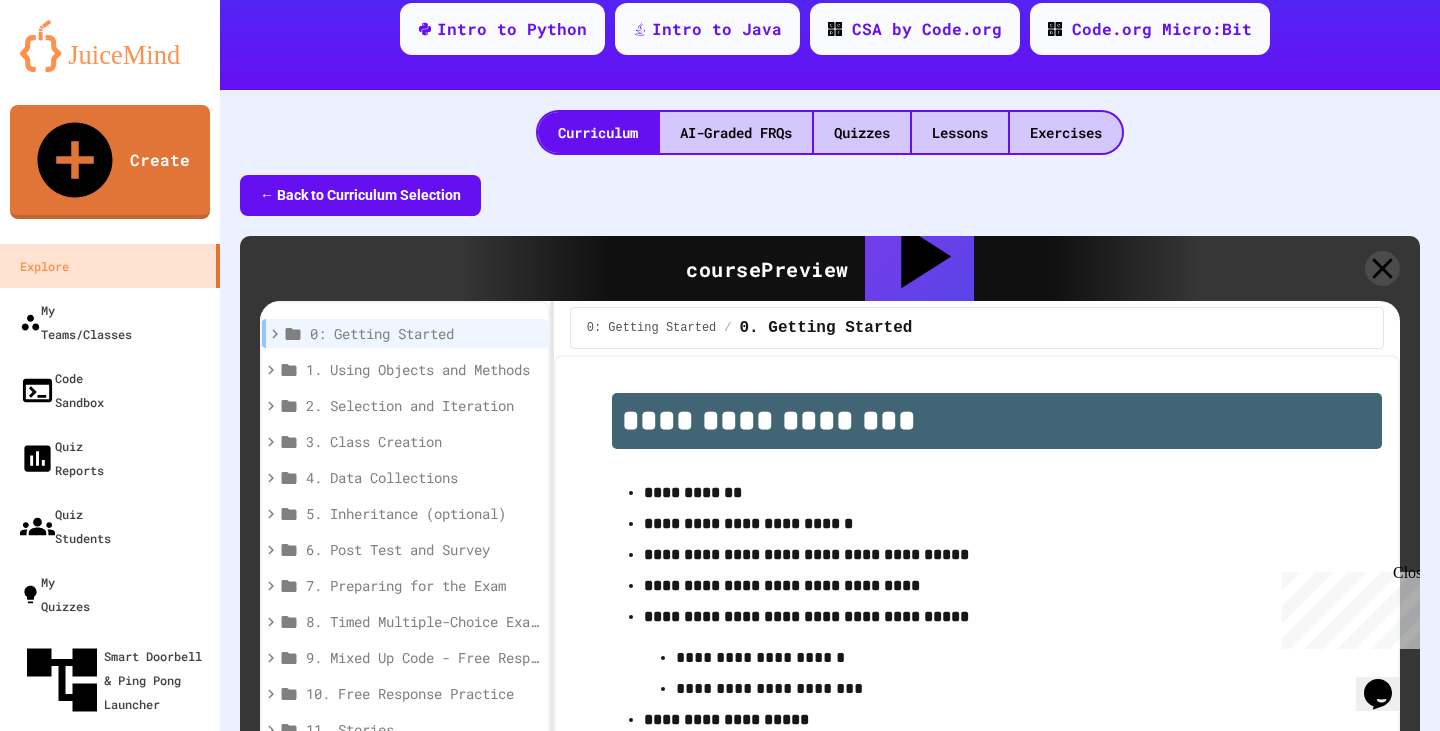 click on "1. Using Objects and Methods" at bounding box center [419, 369] 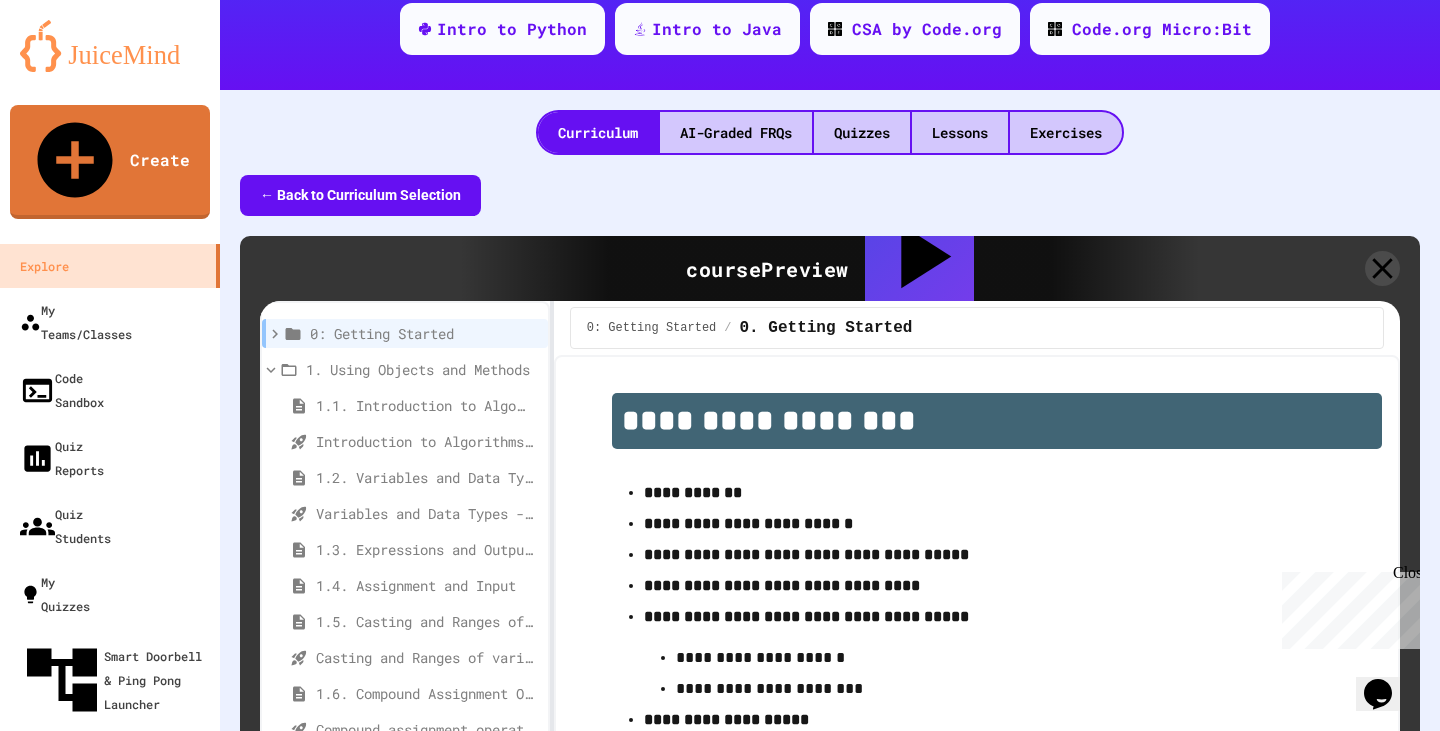 click on "1.1. Introduction to Algorithms, Programming, and Compilers" at bounding box center [424, 405] 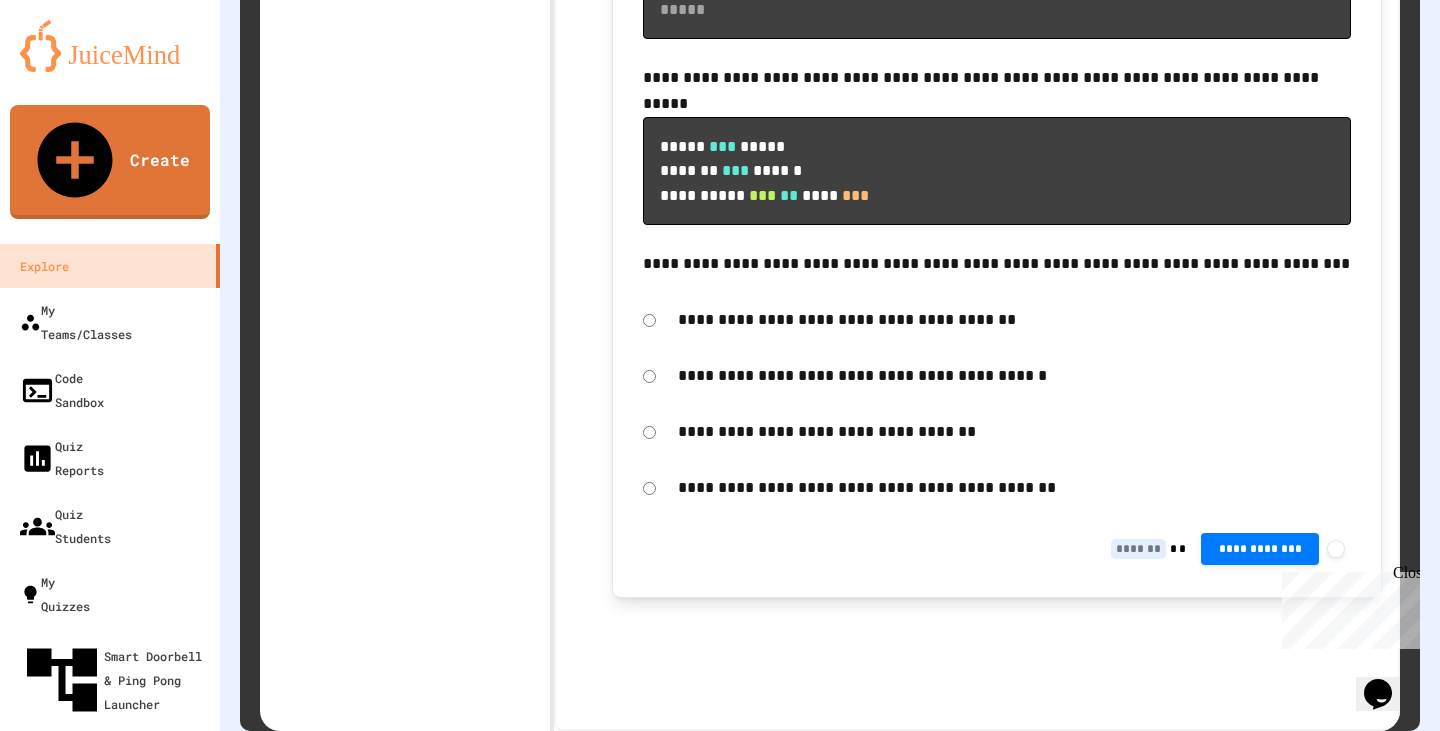 scroll, scrollTop: 19836, scrollLeft: 0, axis: vertical 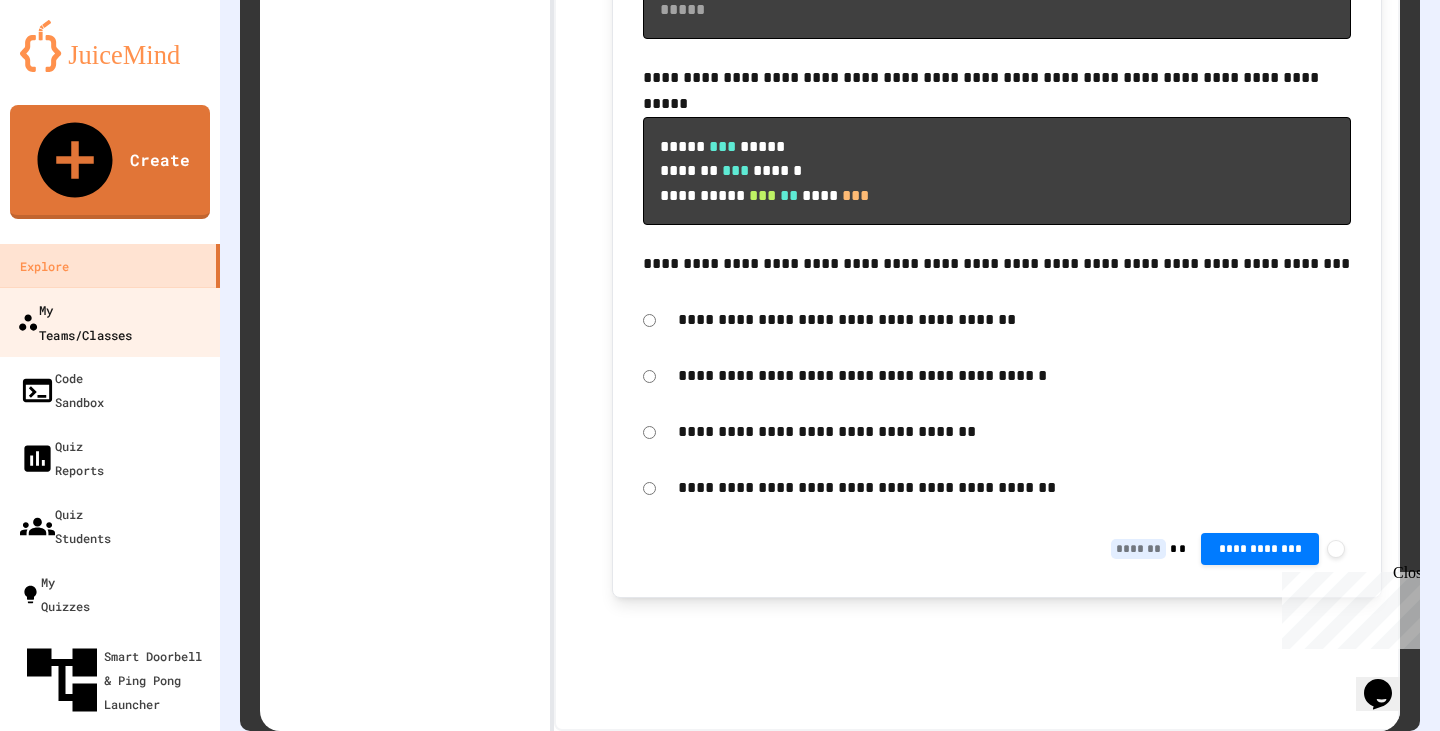 click on "My Teams/Classes" at bounding box center [74, 321] 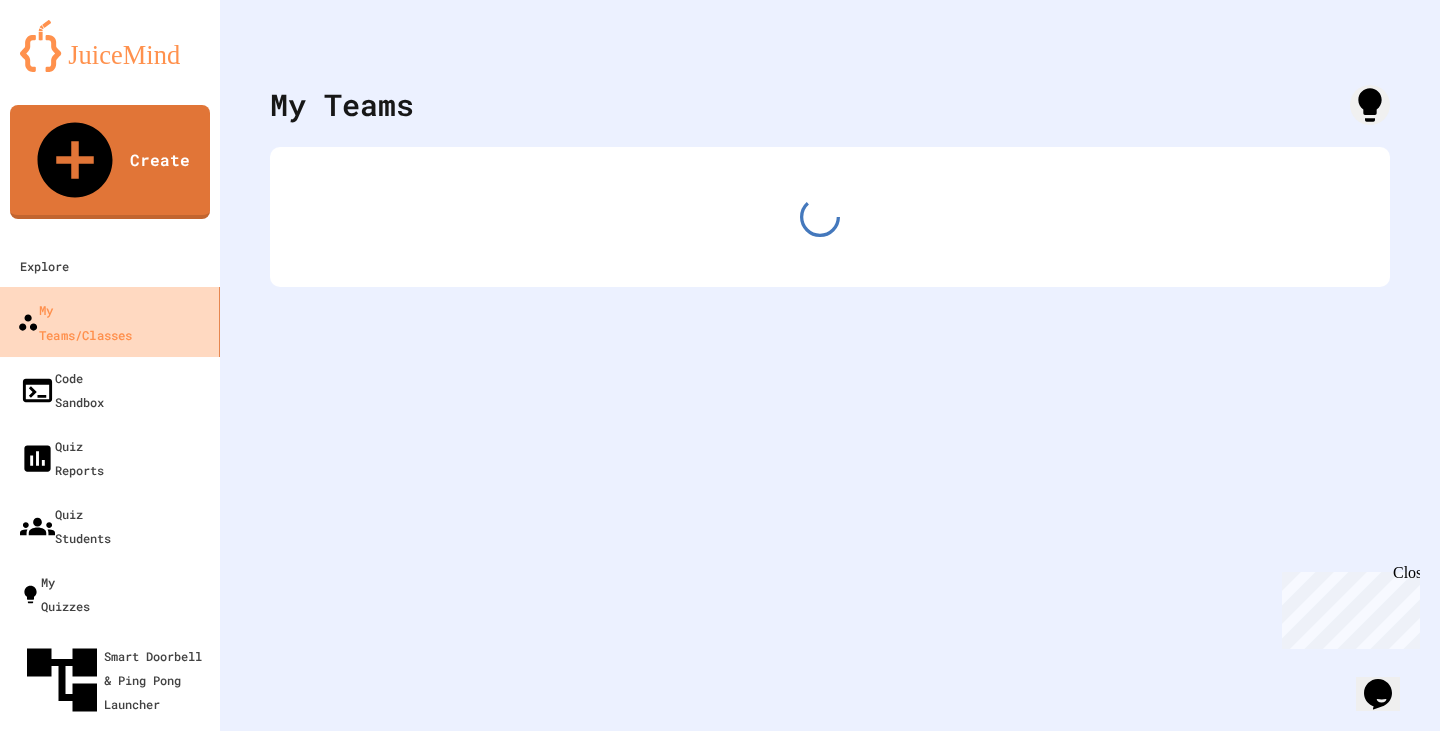 scroll, scrollTop: 0, scrollLeft: 0, axis: both 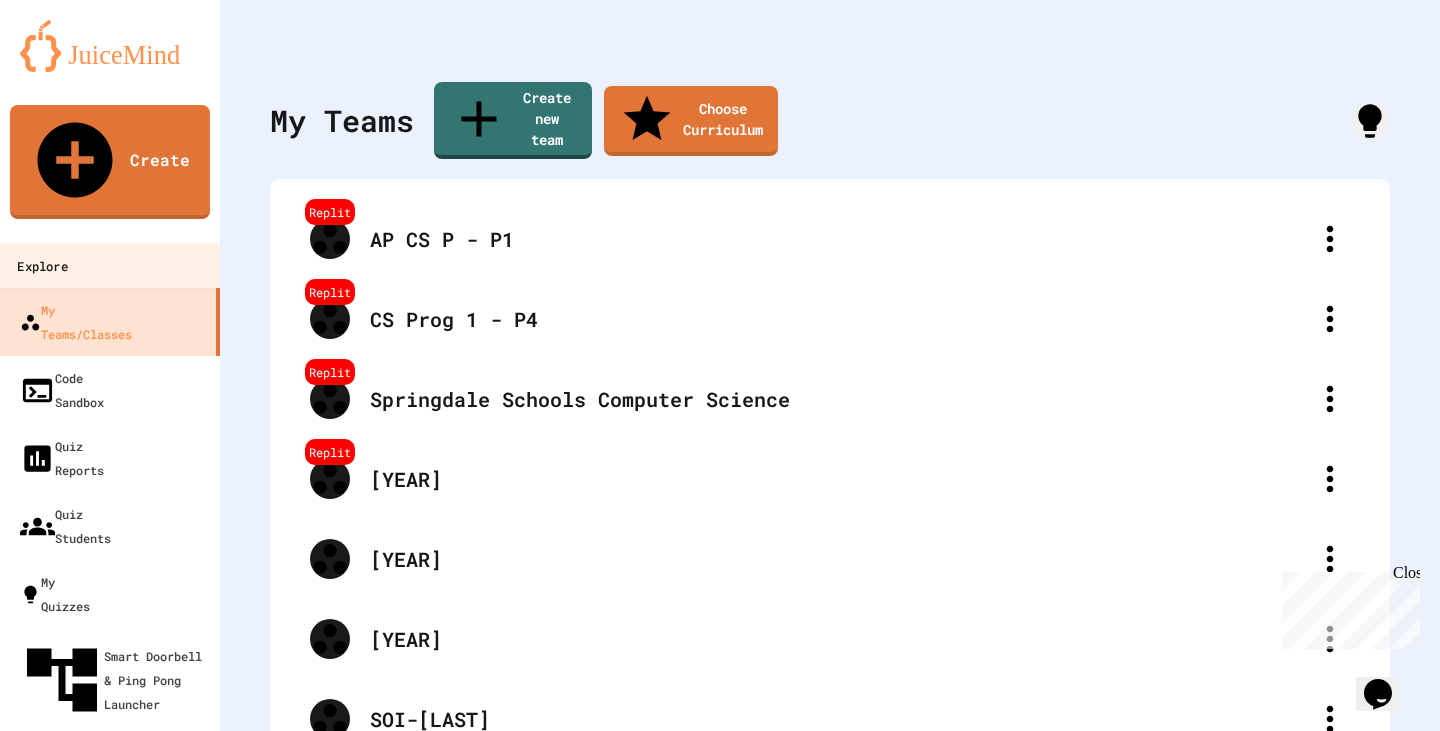 click on "Explore" at bounding box center (110, 265) 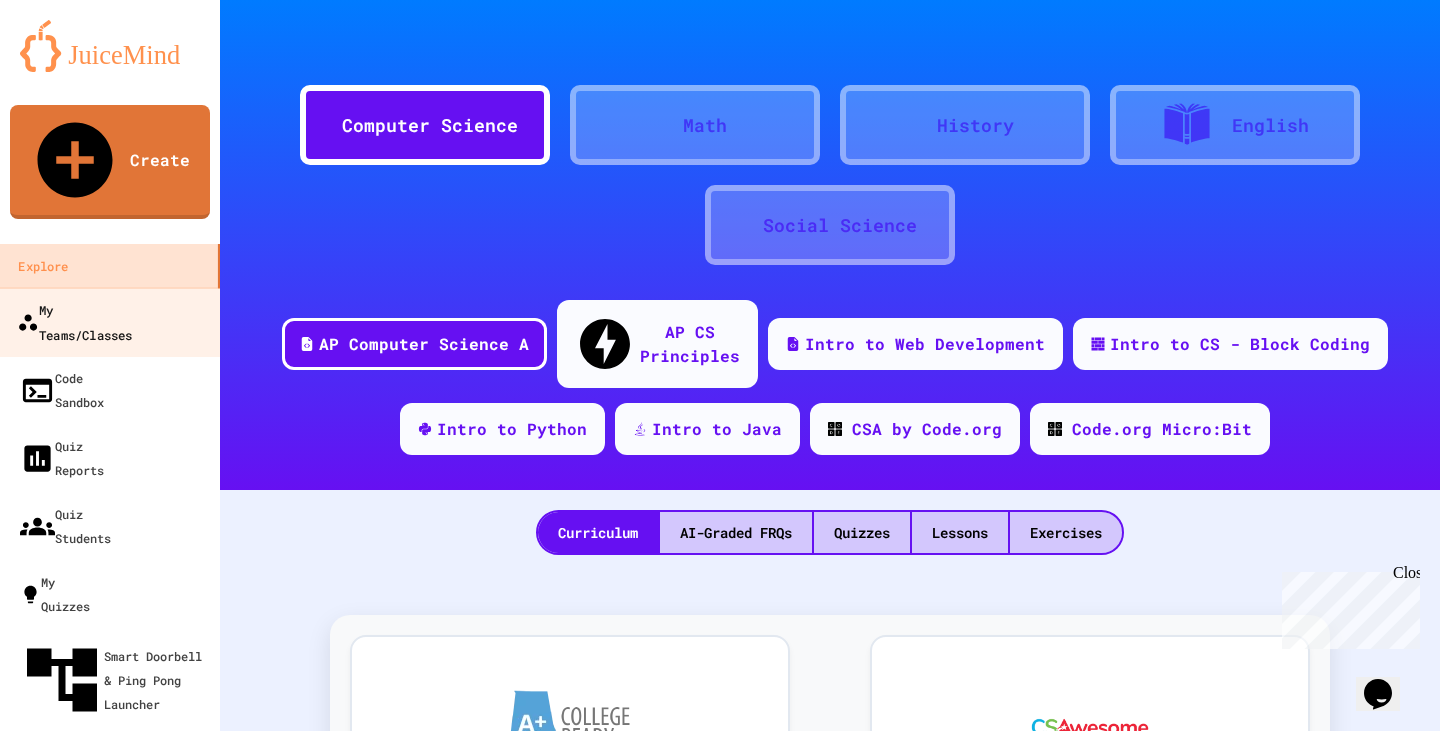 click on "My Teams/Classes" at bounding box center (74, 321) 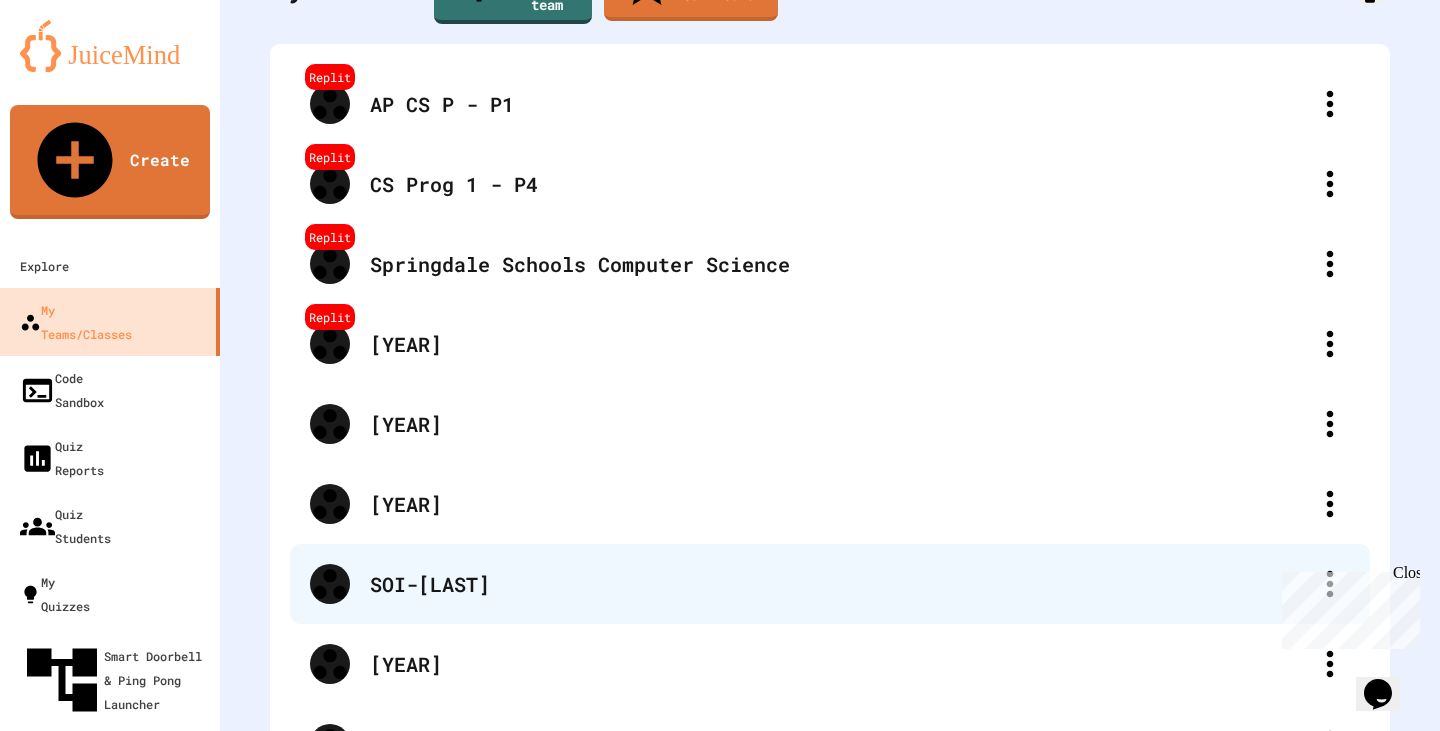 scroll, scrollTop: 100, scrollLeft: 0, axis: vertical 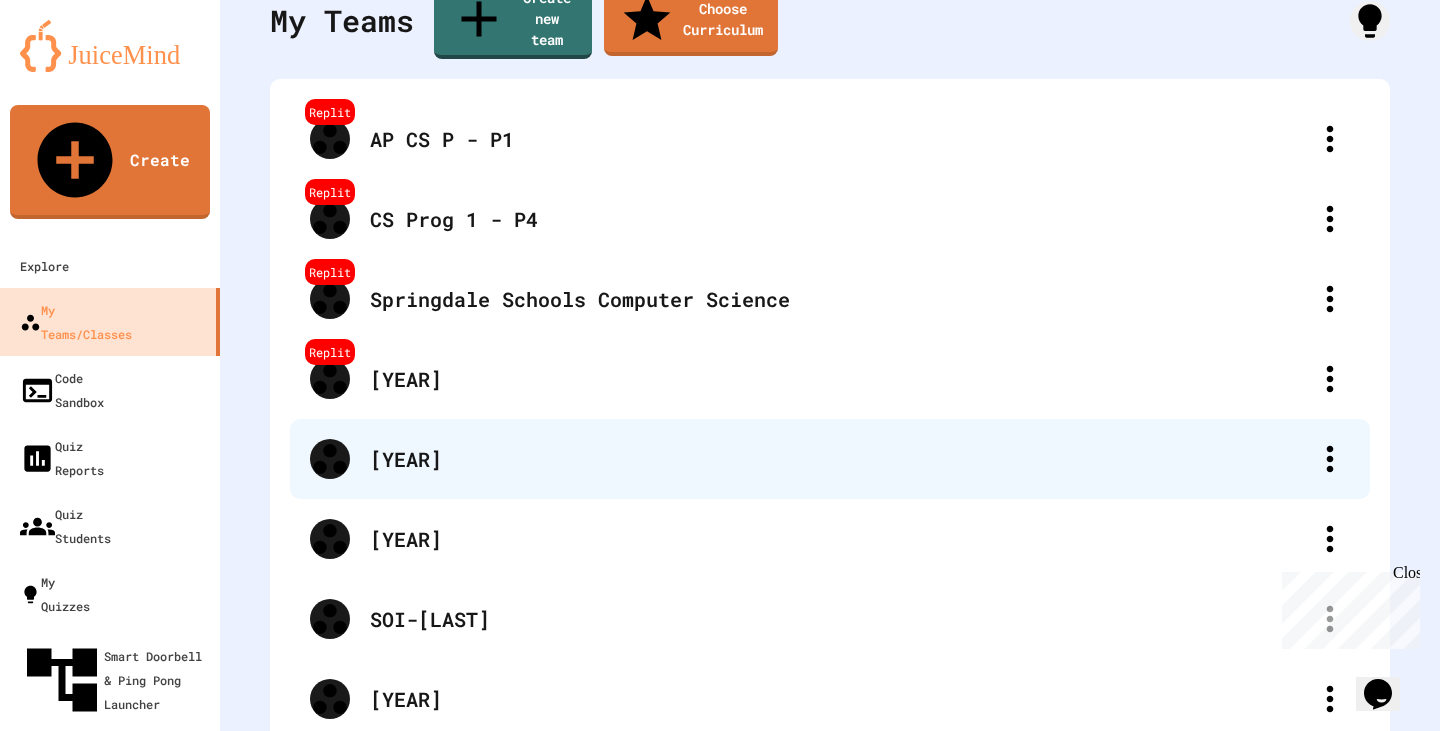 click on "[YEAR]" at bounding box center (840, 459) 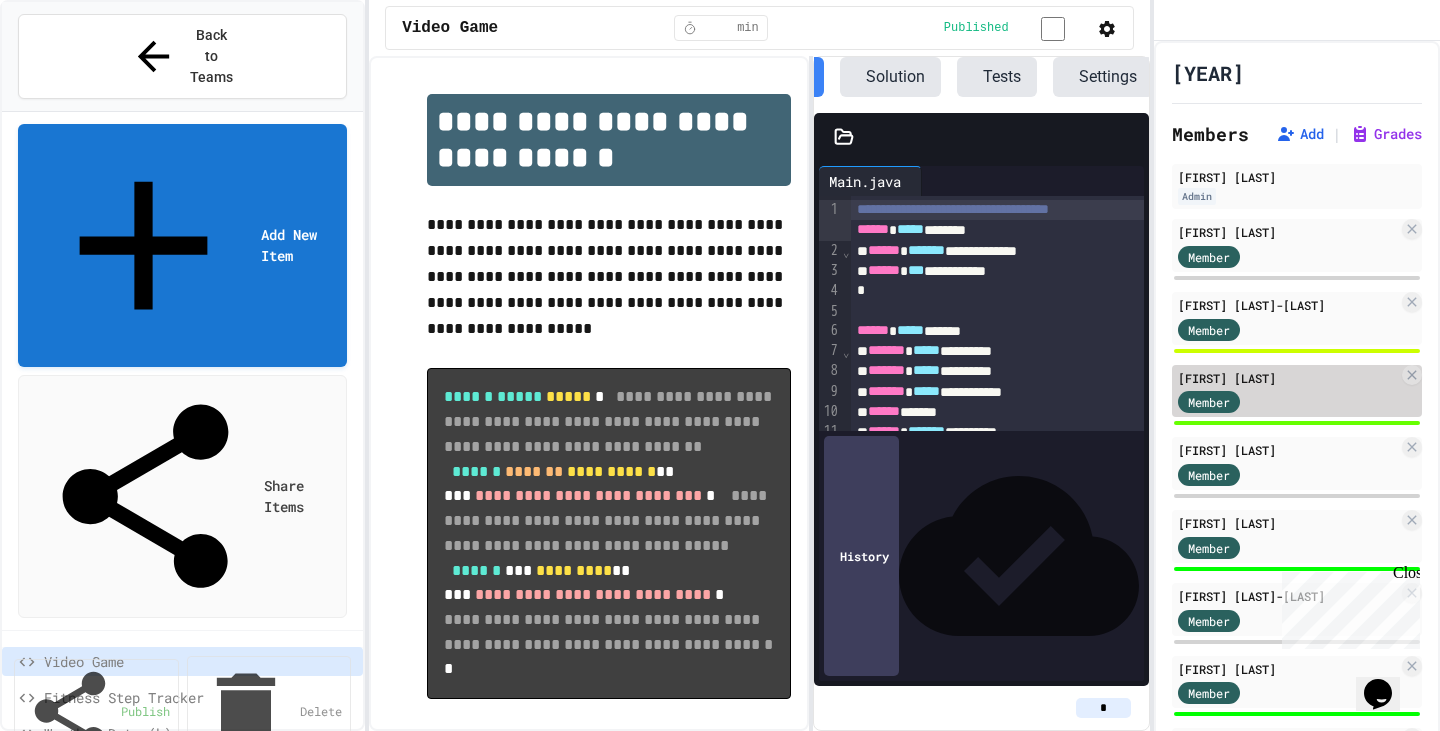 scroll, scrollTop: 0, scrollLeft: 165, axis: horizontal 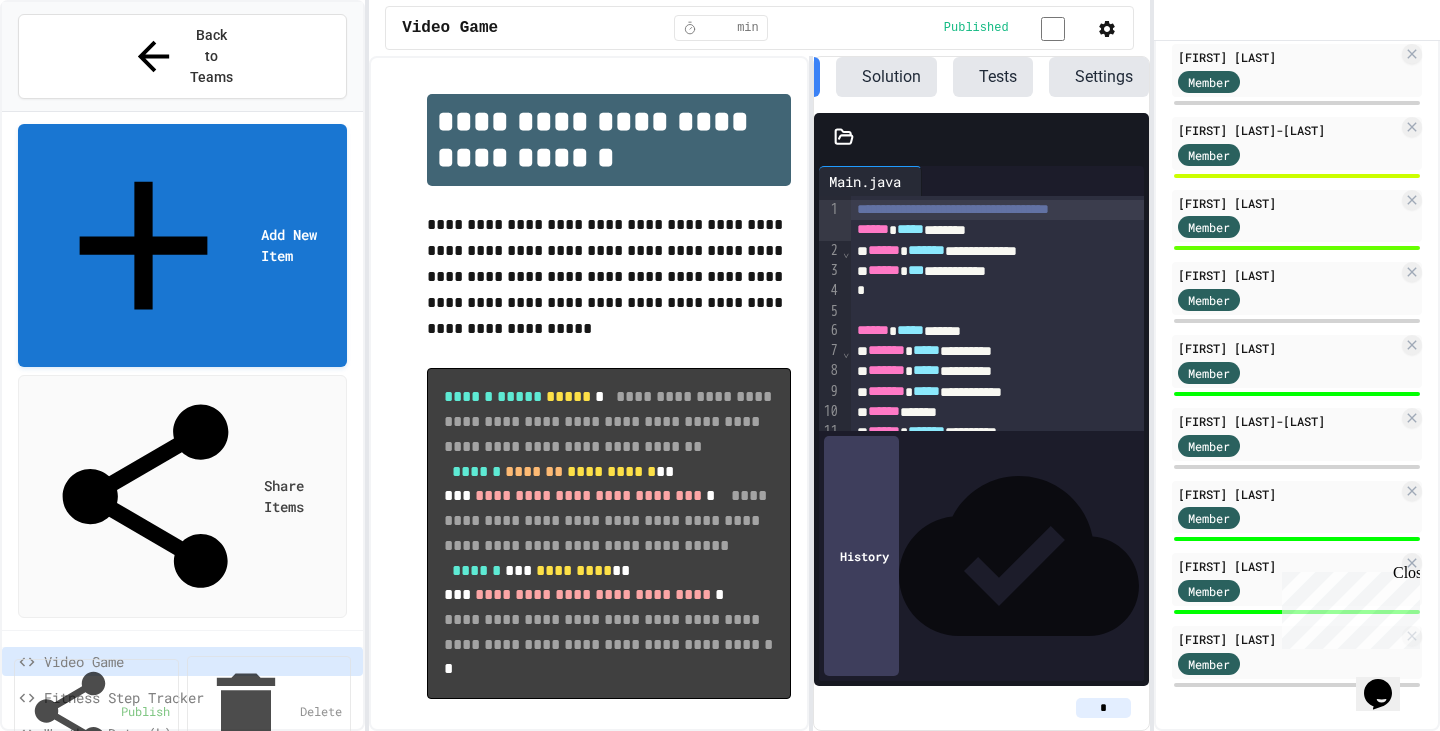 click on "Fitness Step Tracker" at bounding box center [195, 697] 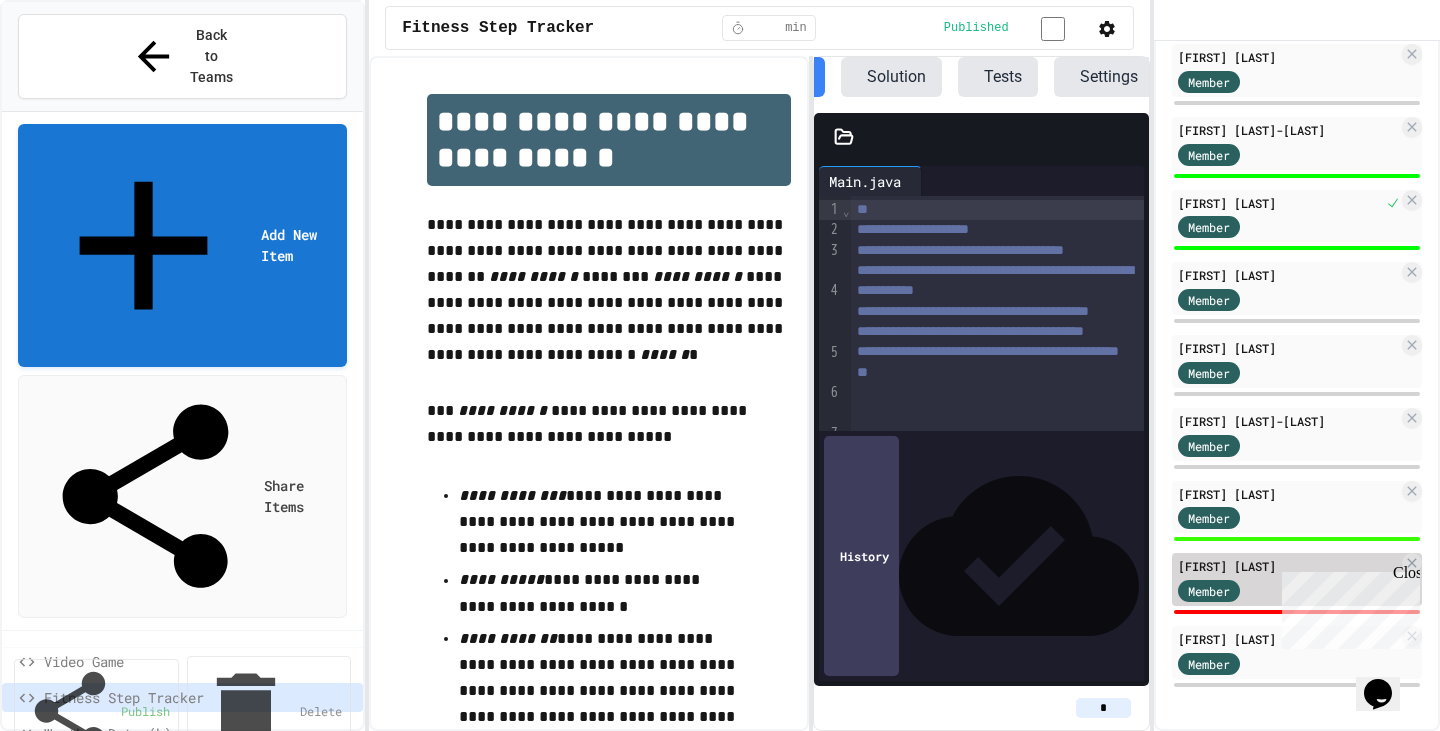 scroll, scrollTop: 0, scrollLeft: 165, axis: horizontal 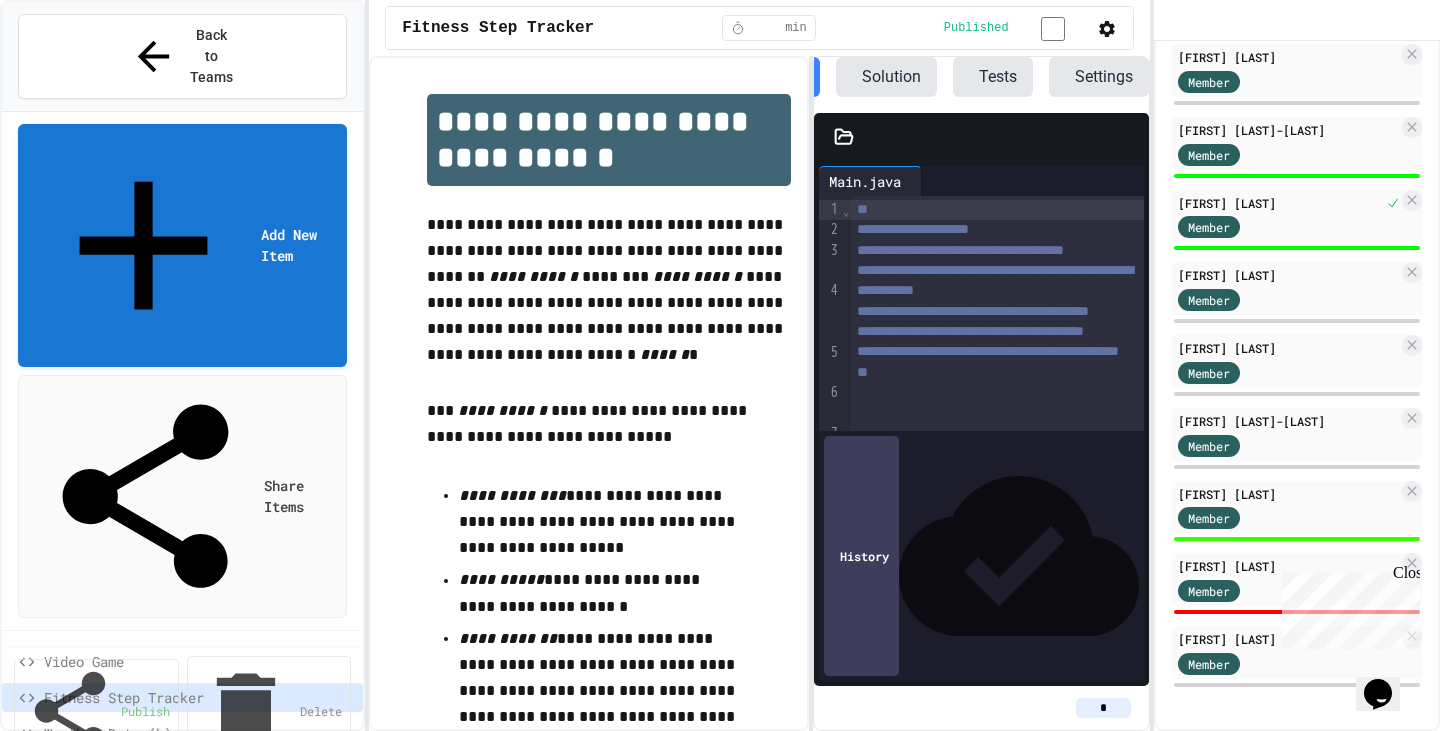 click on "Weather Data (b)" at bounding box center (182, 733) 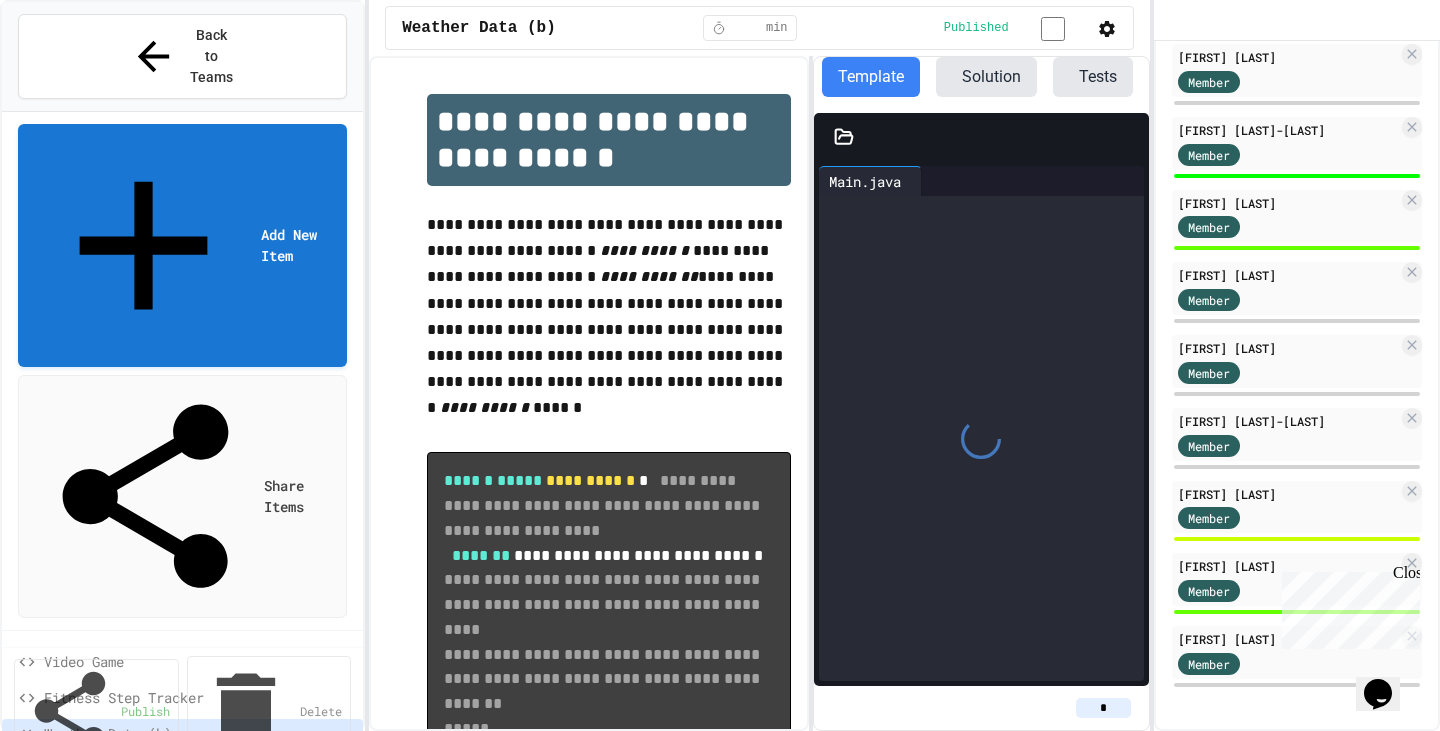 scroll, scrollTop: 0, scrollLeft: 165, axis: horizontal 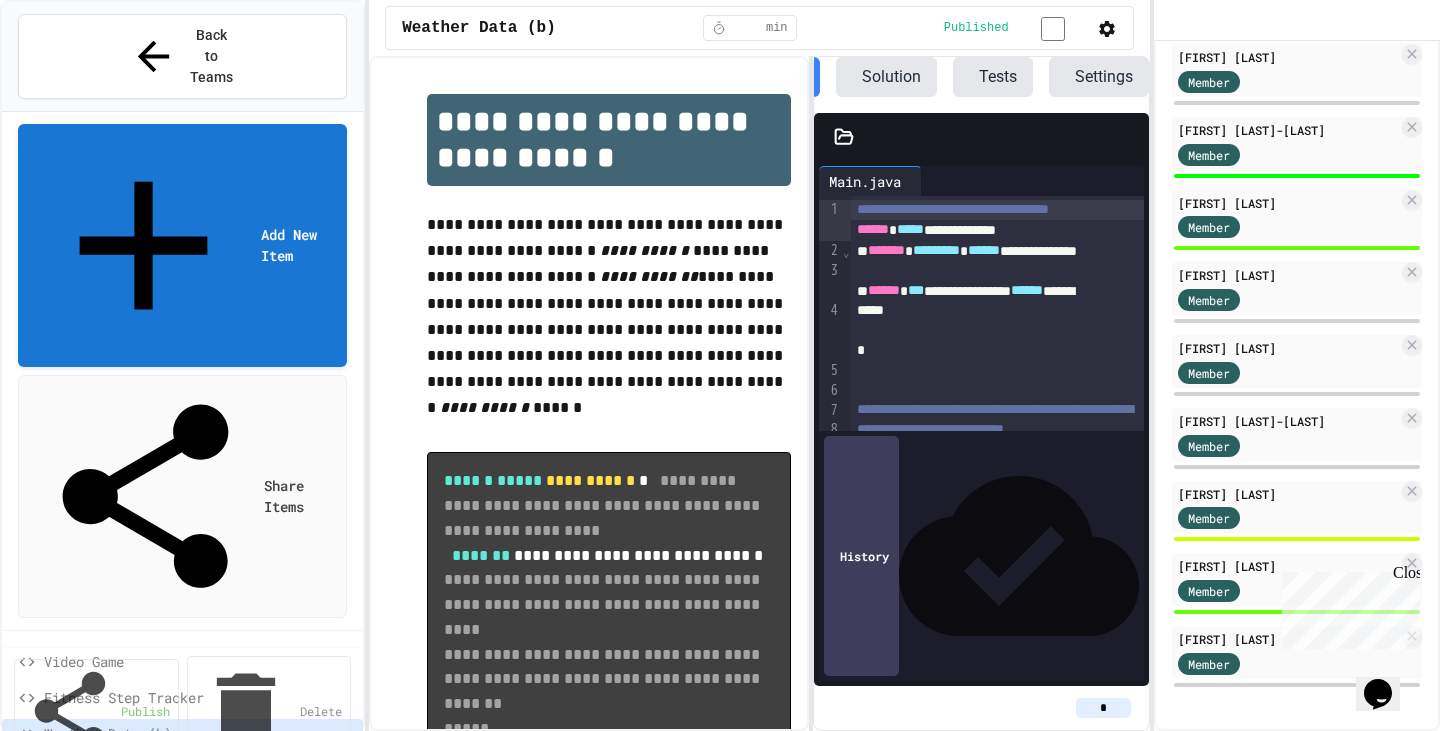 click on "Weather Data (b)" at bounding box center (182, 737) 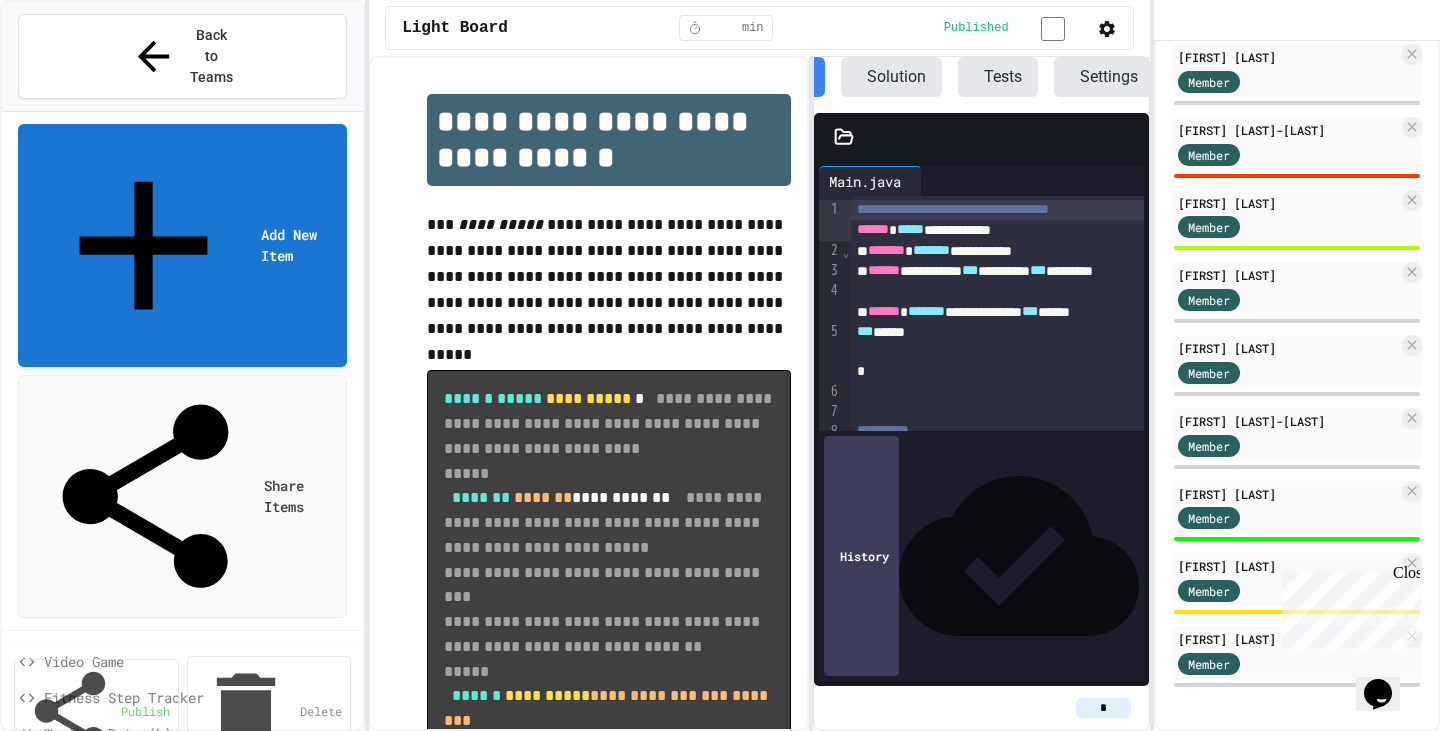 scroll, scrollTop: 0, scrollLeft: 165, axis: horizontal 